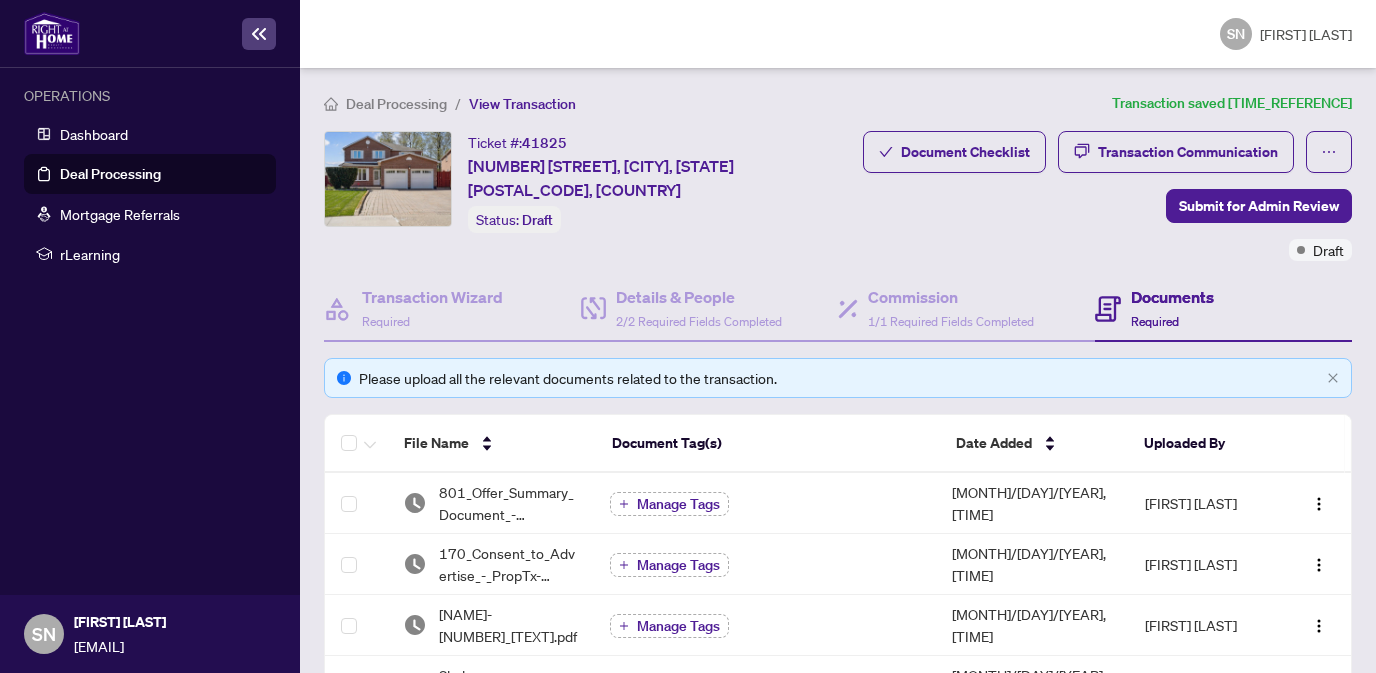 scroll, scrollTop: 0, scrollLeft: 0, axis: both 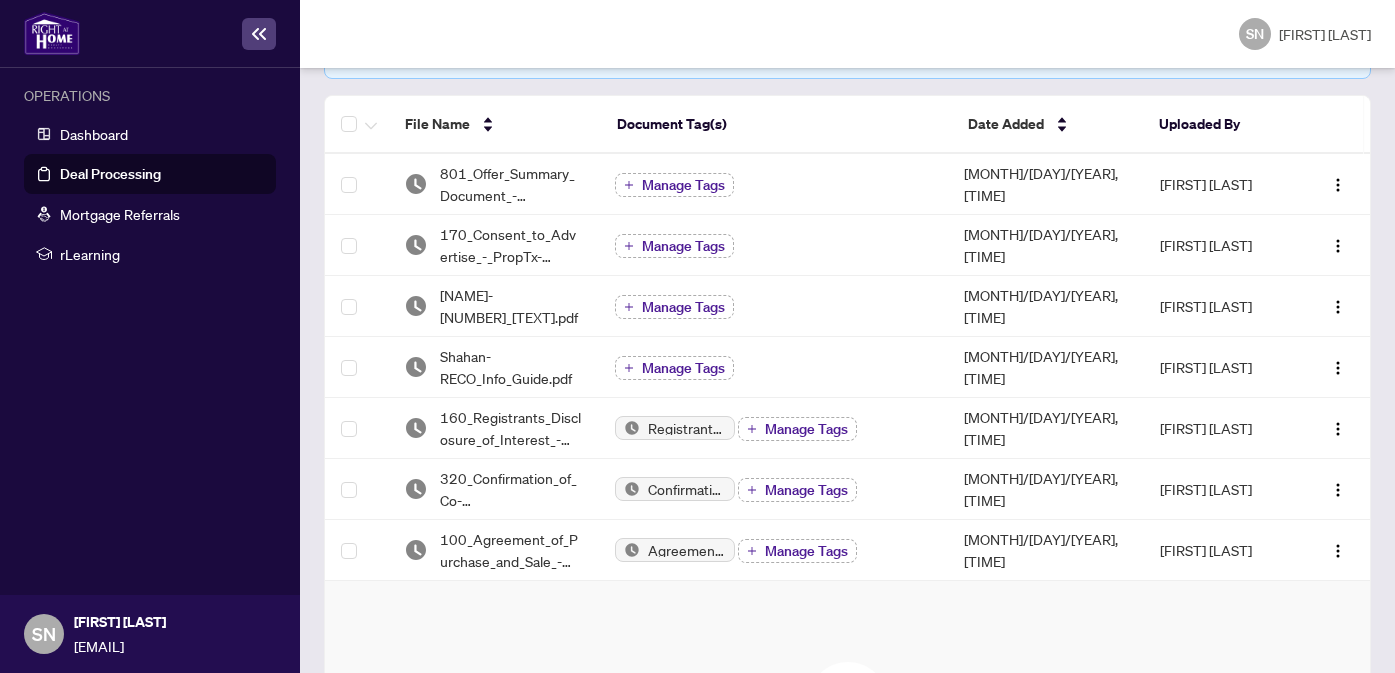click on "[FIRST] [LAST]" at bounding box center [847, 34] 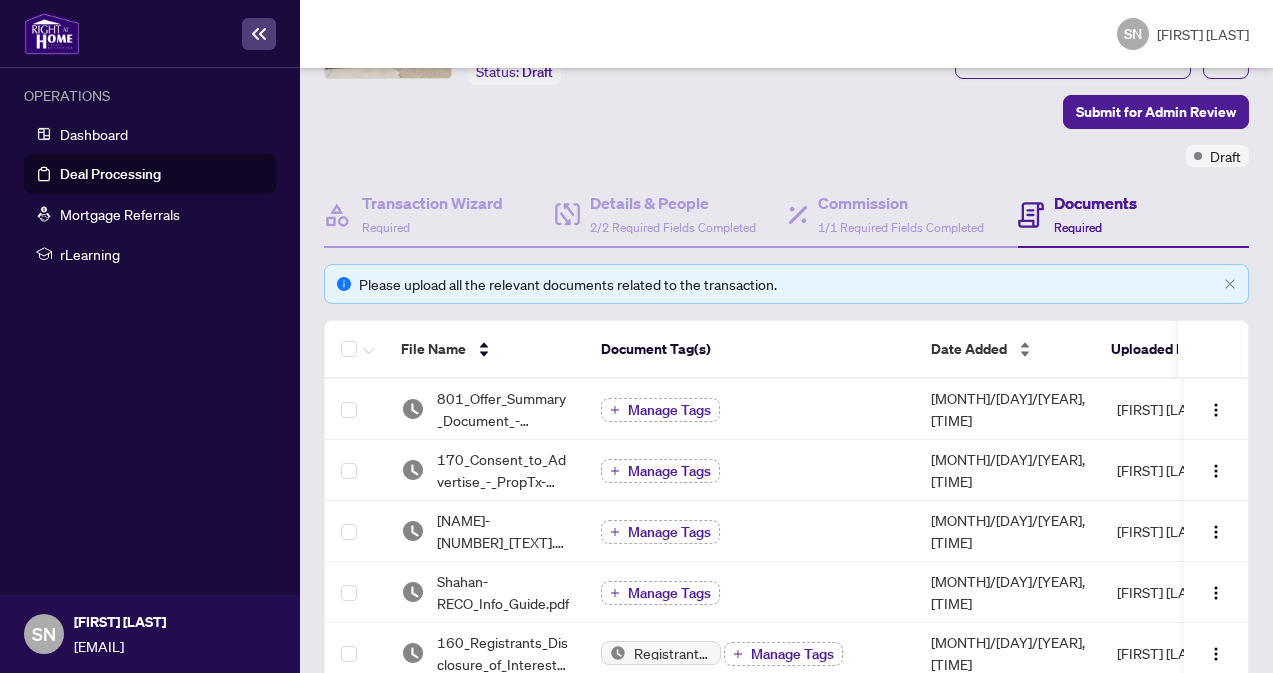 scroll, scrollTop: 113, scrollLeft: 0, axis: vertical 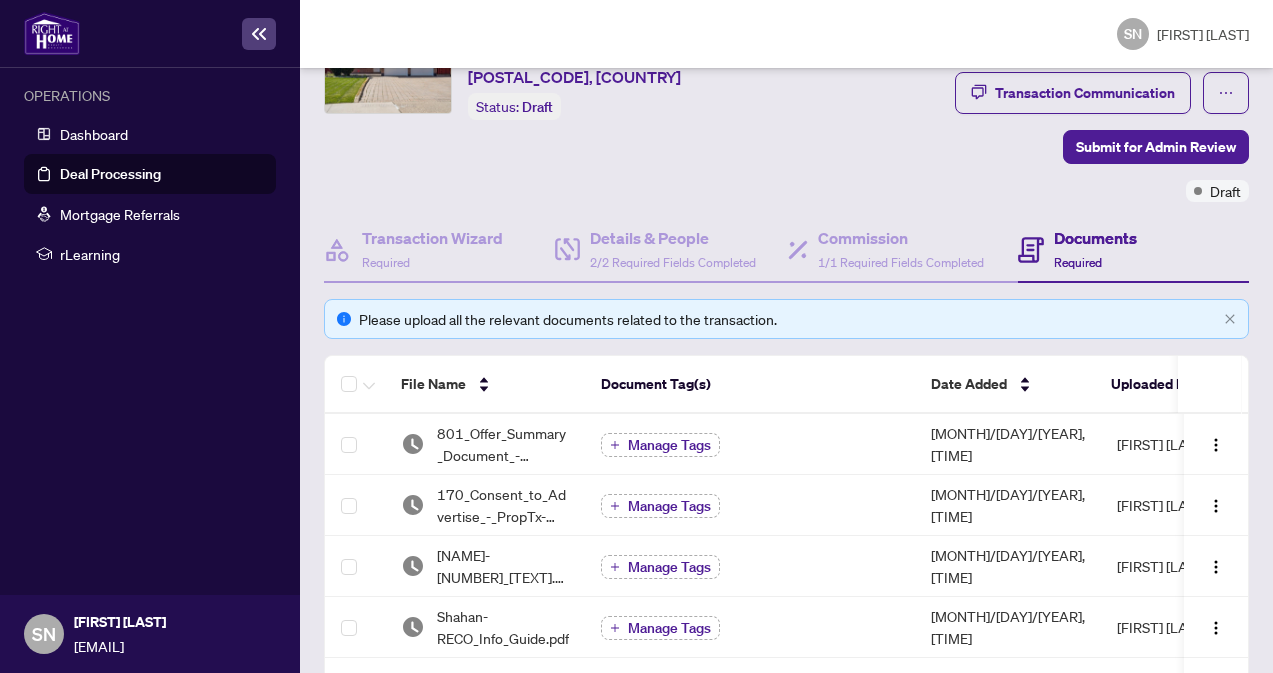 click on "Documents" at bounding box center [1095, 238] 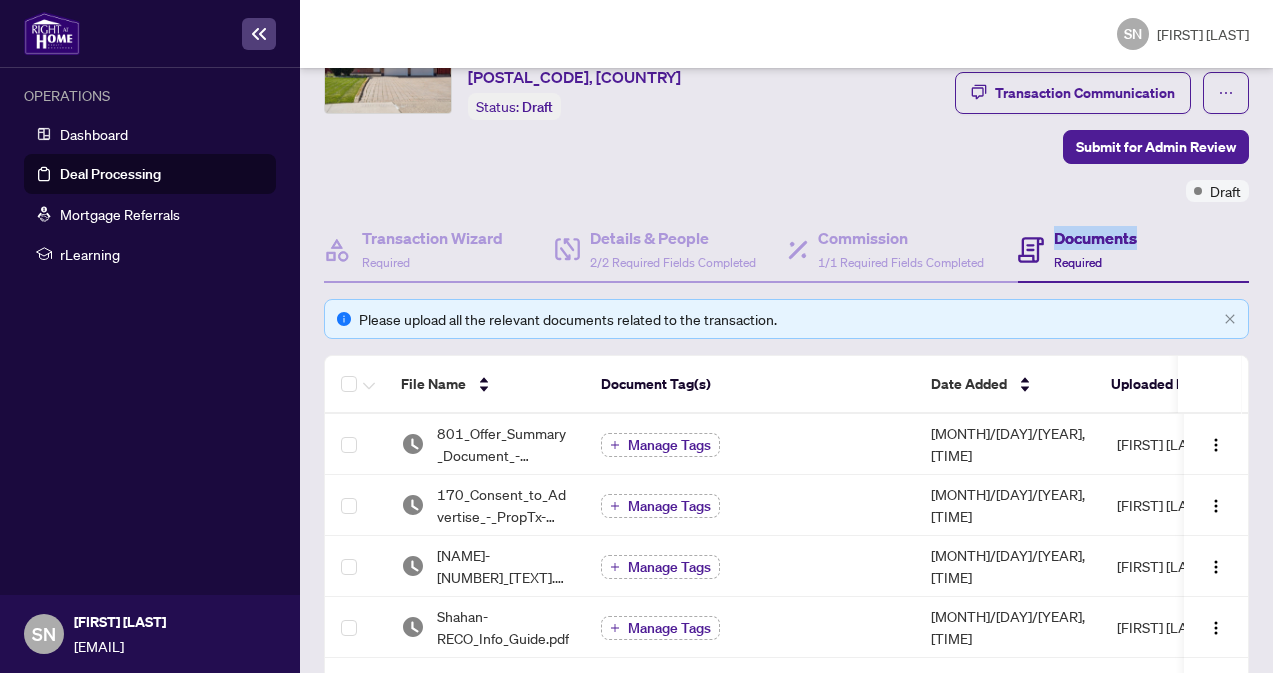 click at bounding box center (1031, 250) 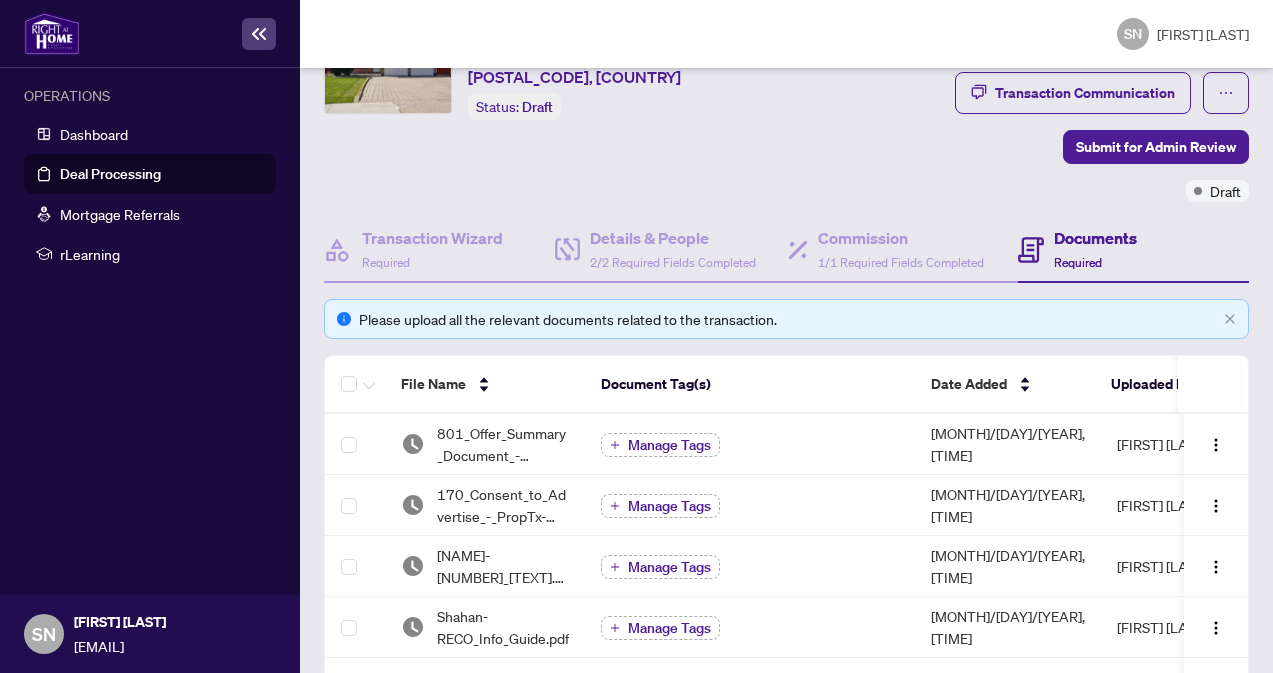 click at bounding box center [1031, 250] 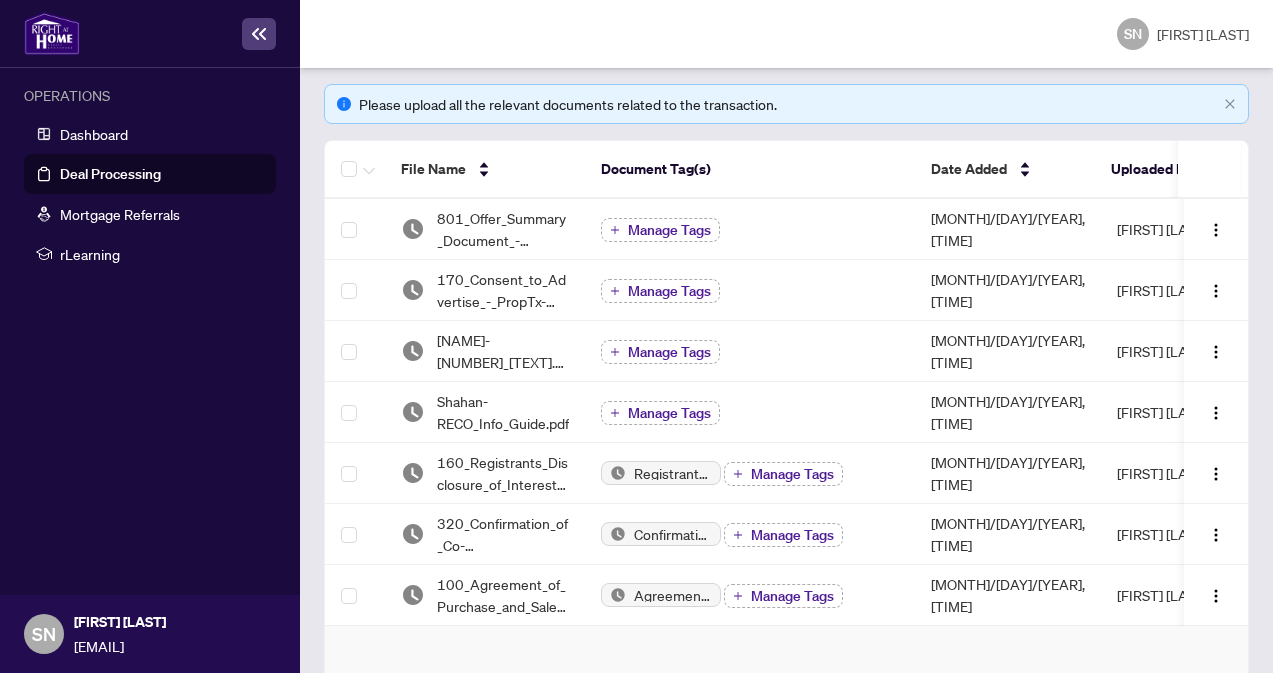 scroll, scrollTop: 732, scrollLeft: 0, axis: vertical 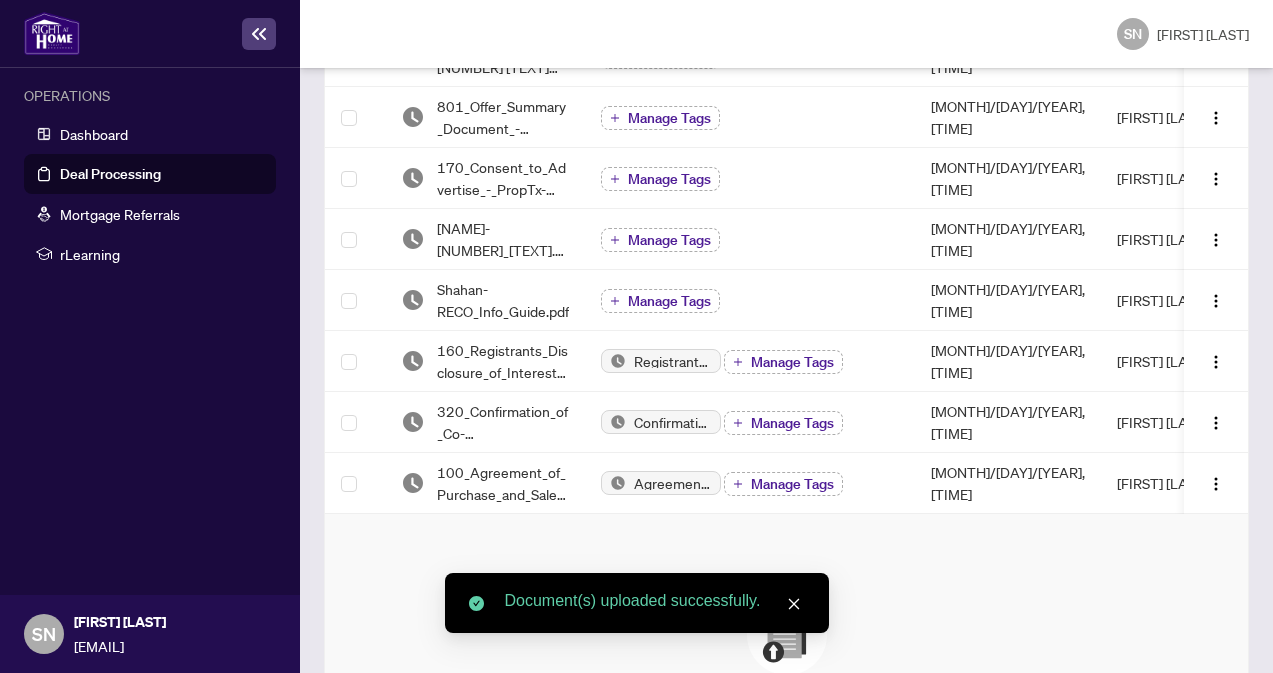 click on "SN [LAST]" at bounding box center (786, 34) 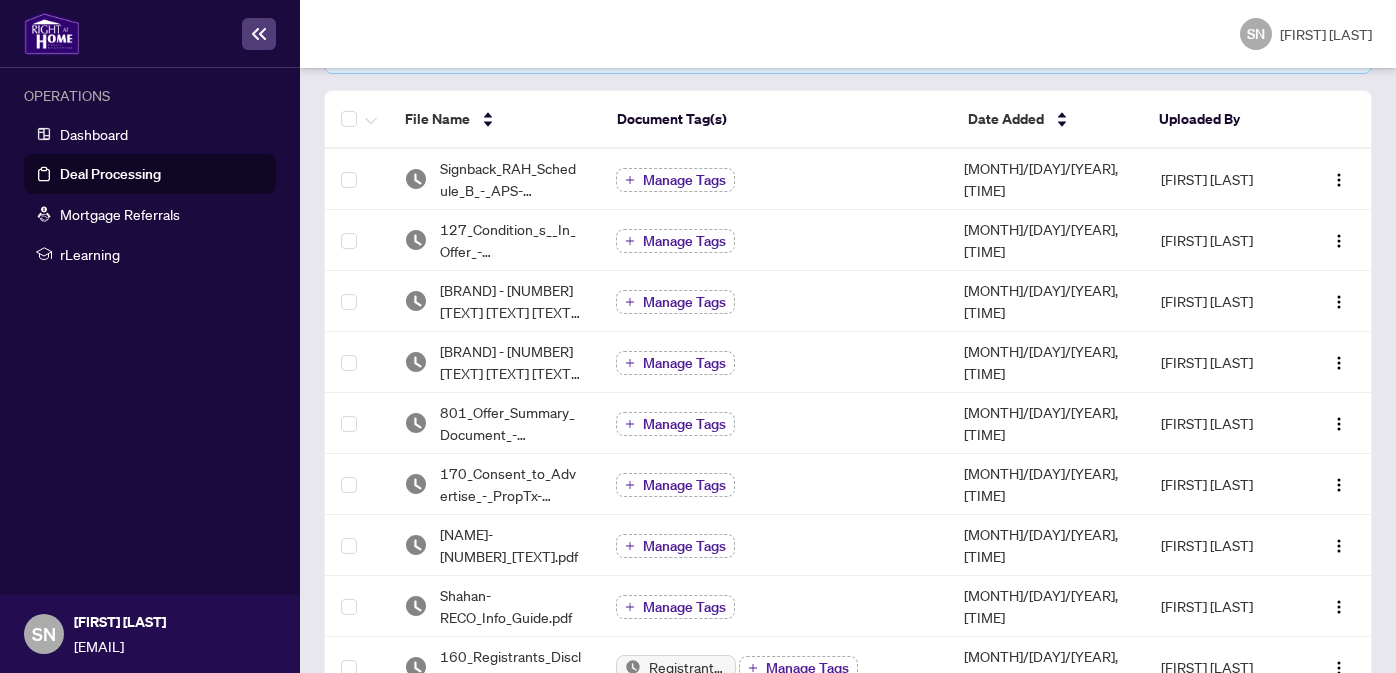 scroll, scrollTop: 323, scrollLeft: 0, axis: vertical 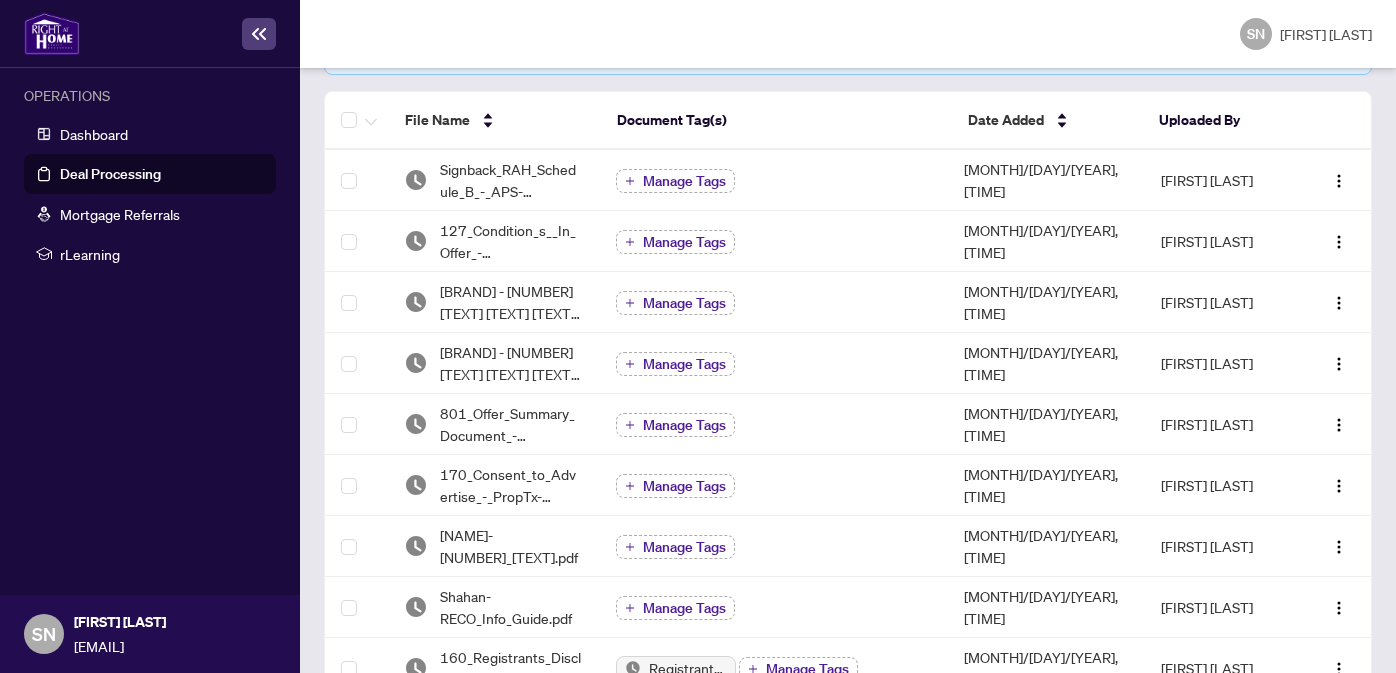 click on "SN [LAST]" at bounding box center (848, 34) 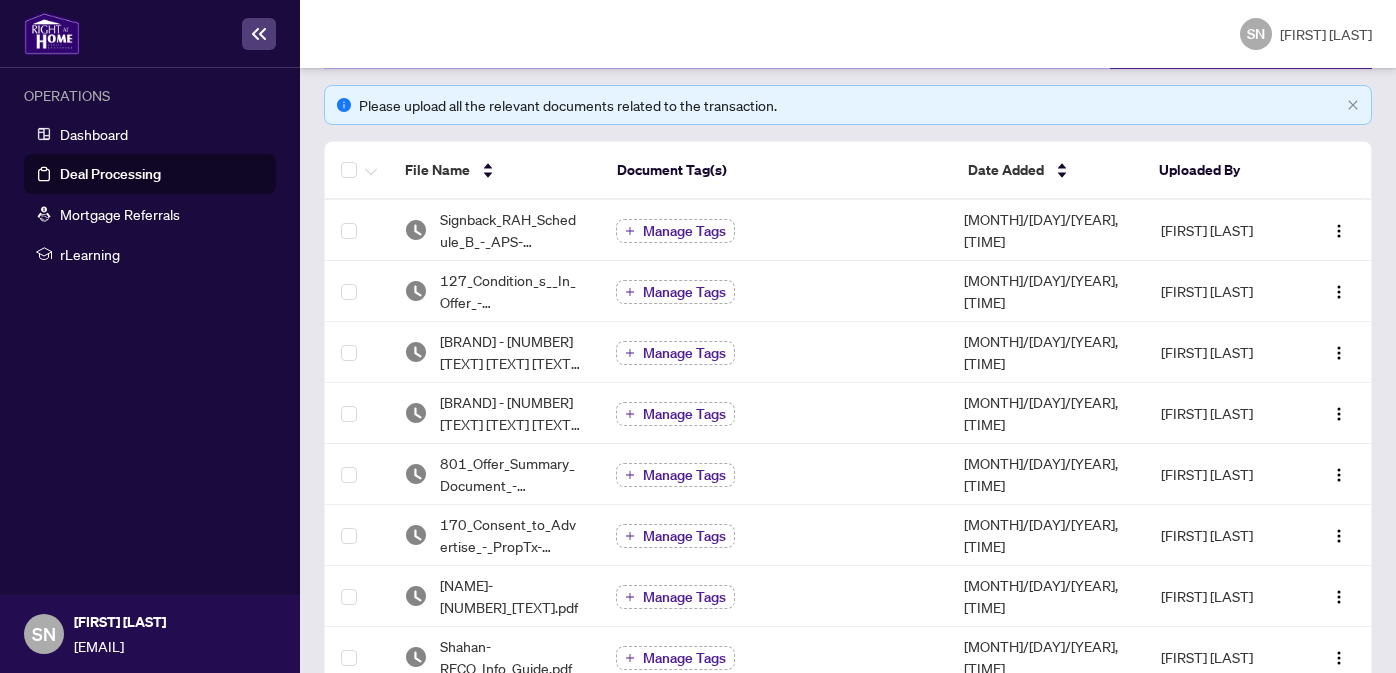 scroll, scrollTop: 0, scrollLeft: 0, axis: both 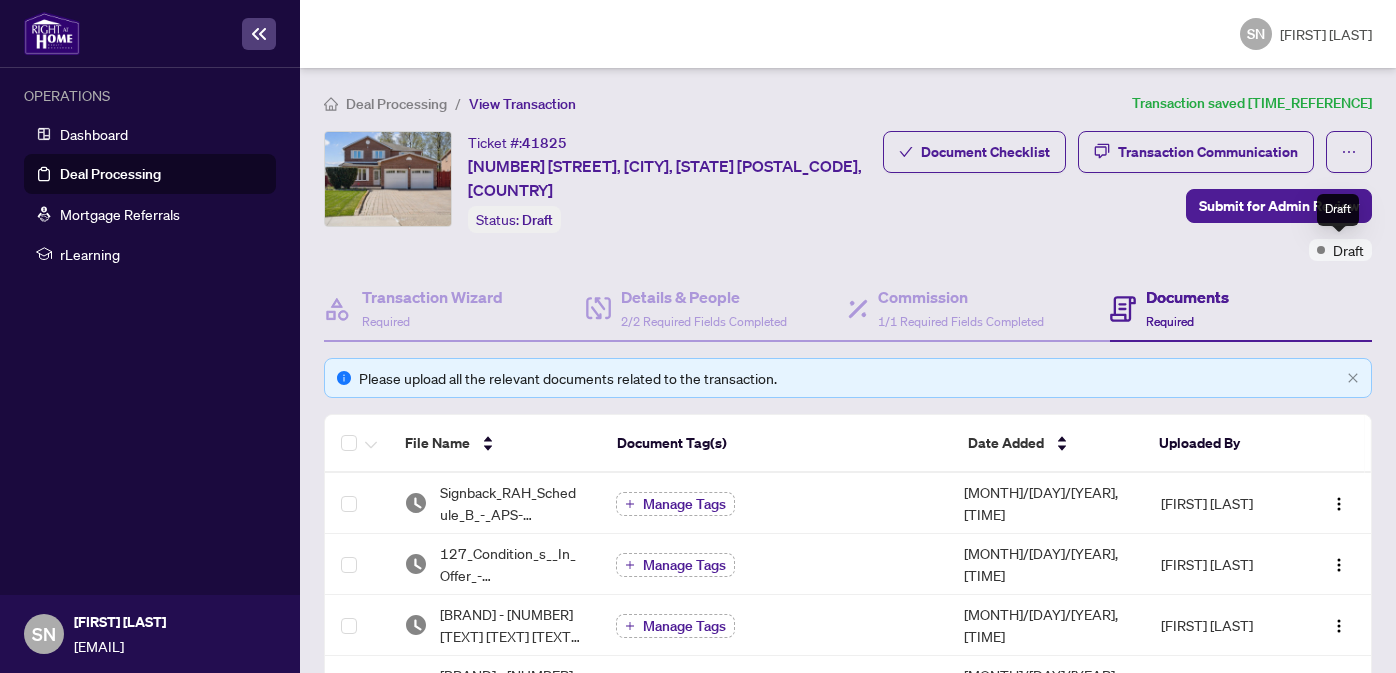 click on "Draft" at bounding box center [1348, 250] 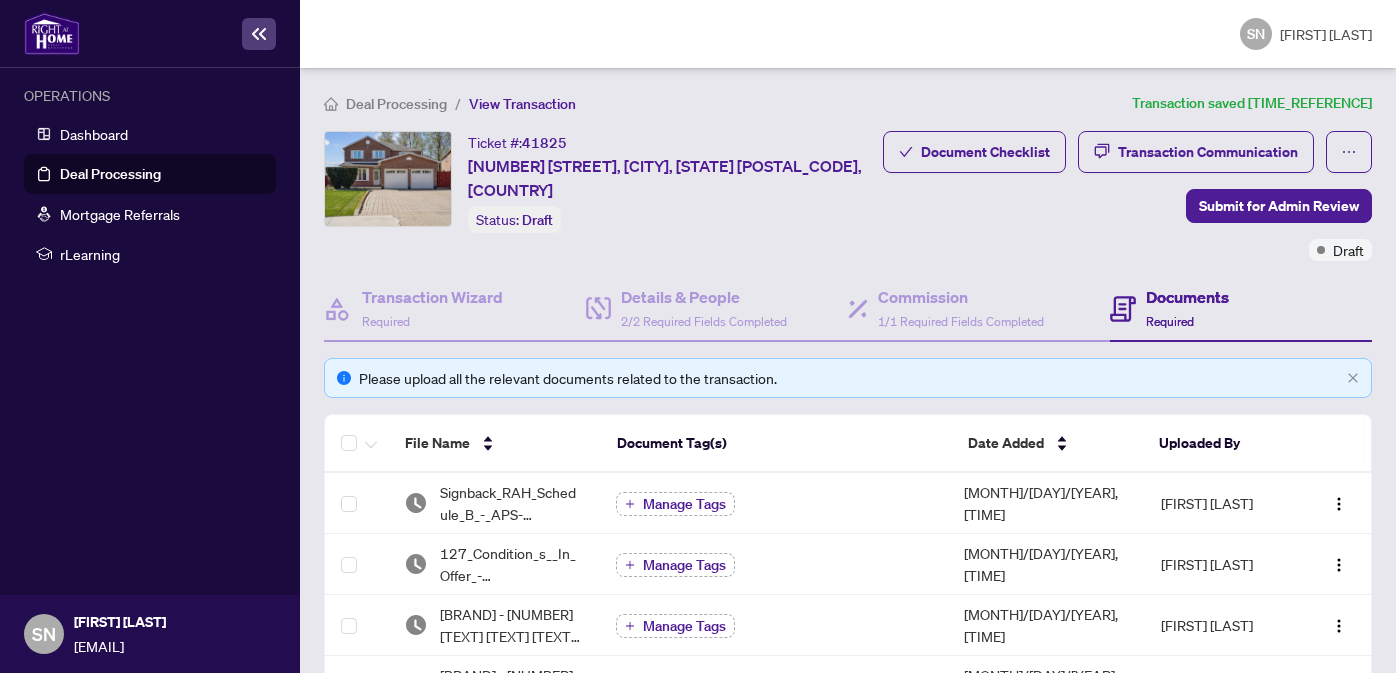 click on "SN [LAST]" at bounding box center (848, 34) 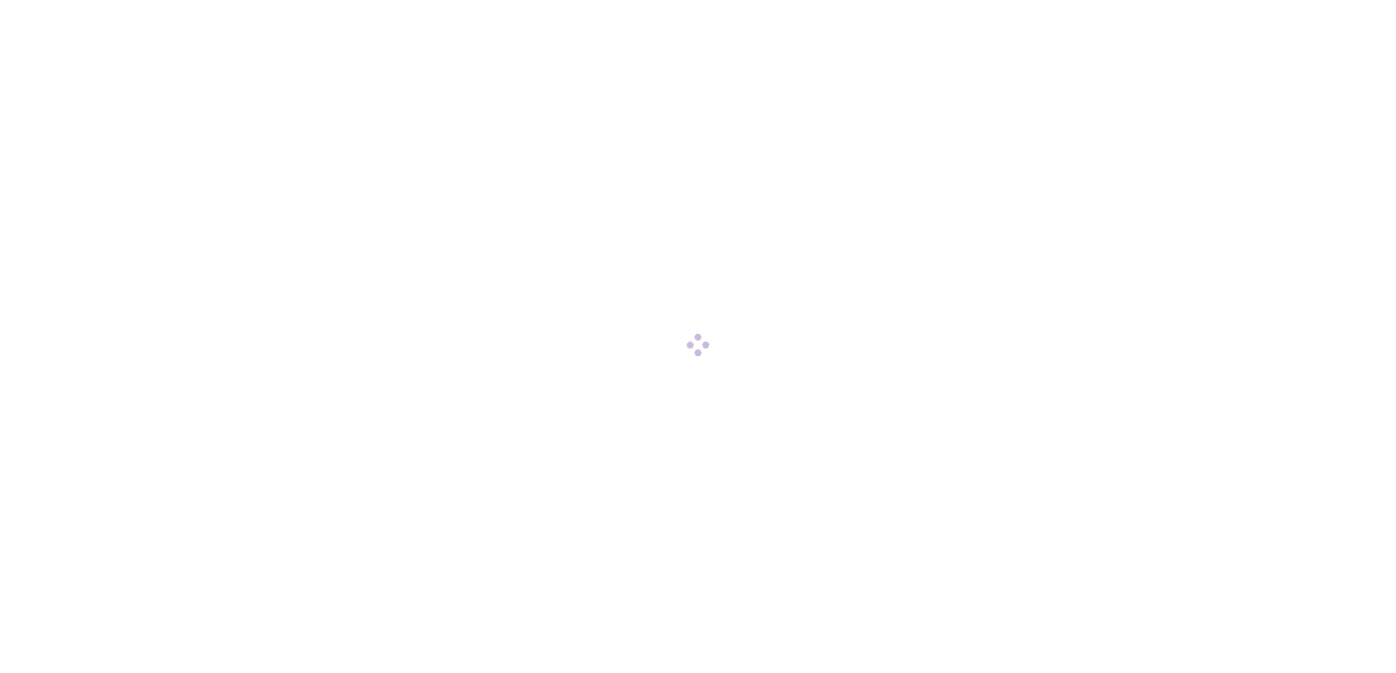 scroll, scrollTop: 0, scrollLeft: 0, axis: both 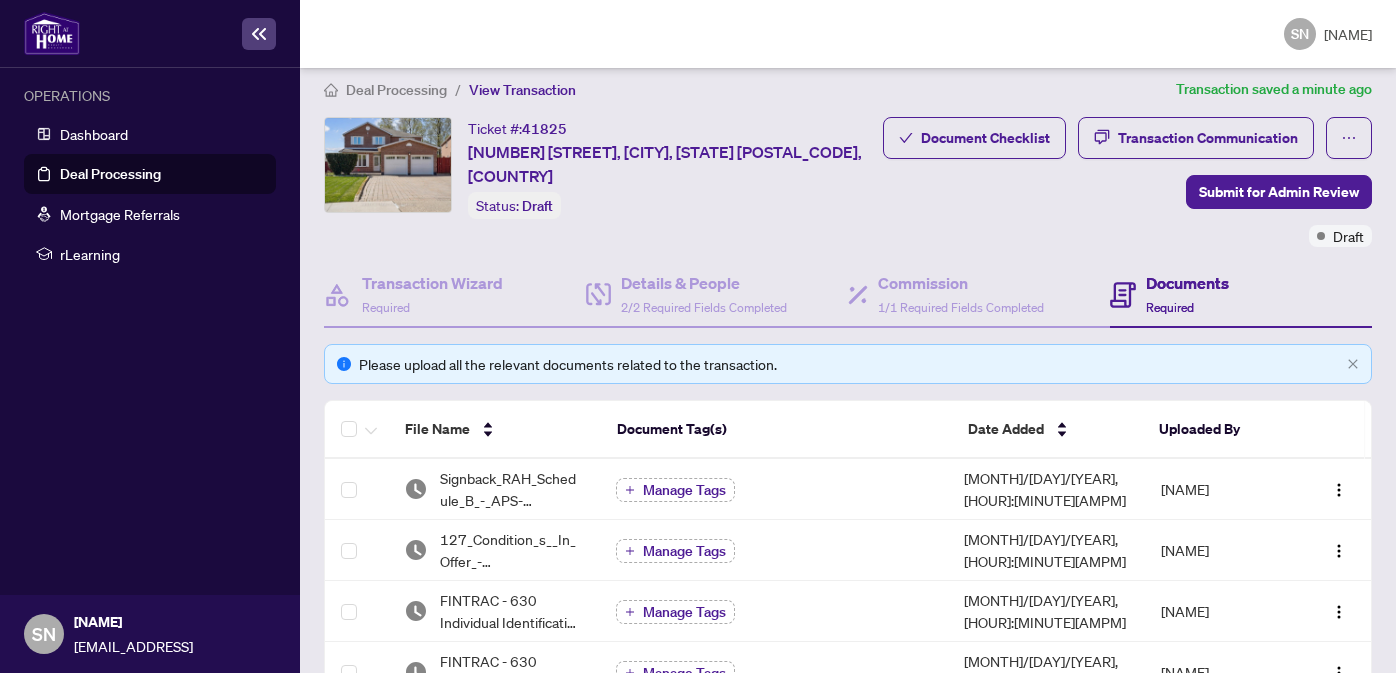 click on "Ticket #: [NUMBER] [NUMBER] [STREET], [CITY], [STATE] [POSTAL_CODE], [COUNTRY] Status: Draft Submit for Admin Review" at bounding box center (599, 168) 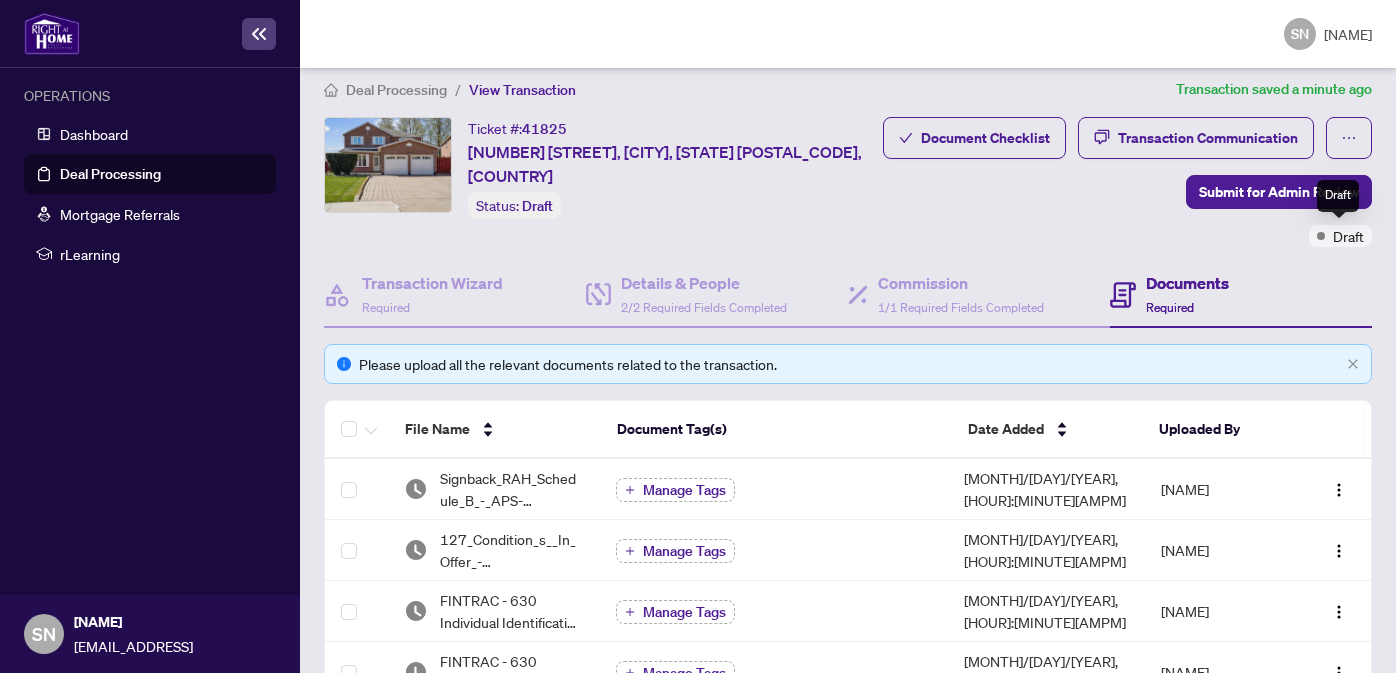 click on "Draft" at bounding box center (1348, 236) 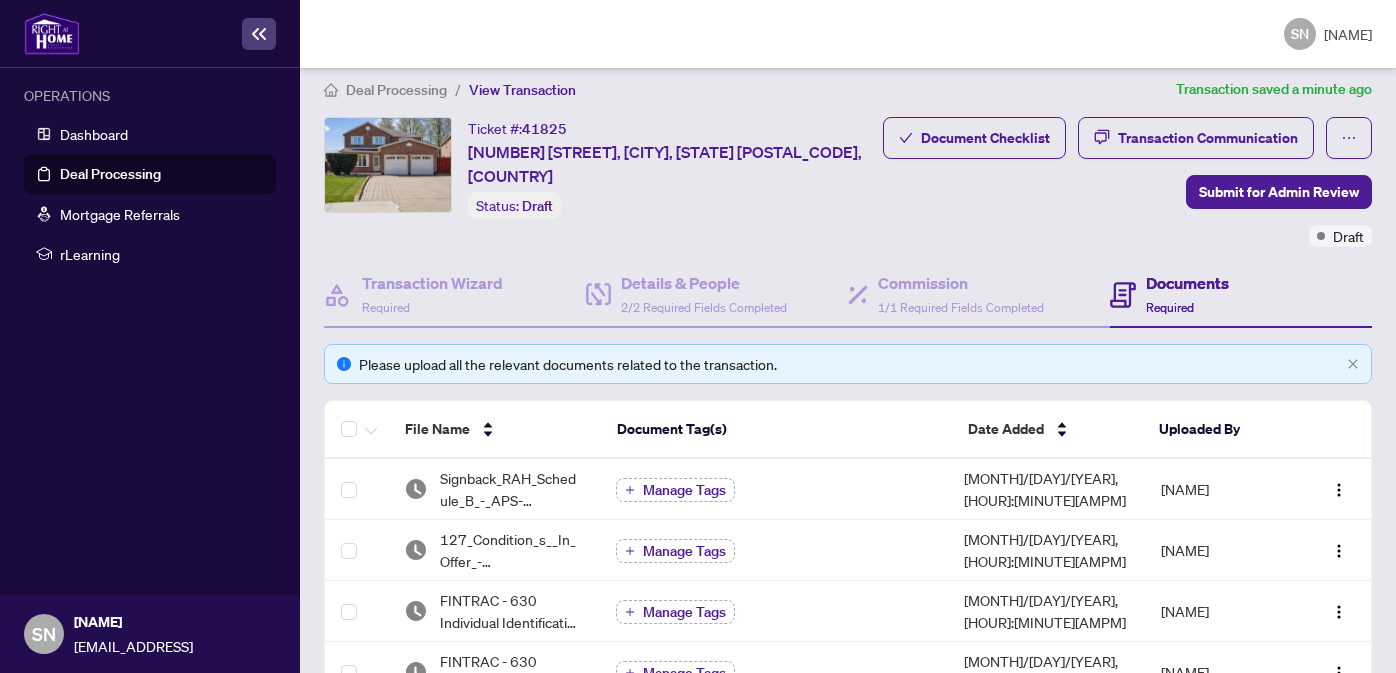 click on "Document Checklist Transaction Communication Submit for Admin Review Draft" at bounding box center [1127, 182] 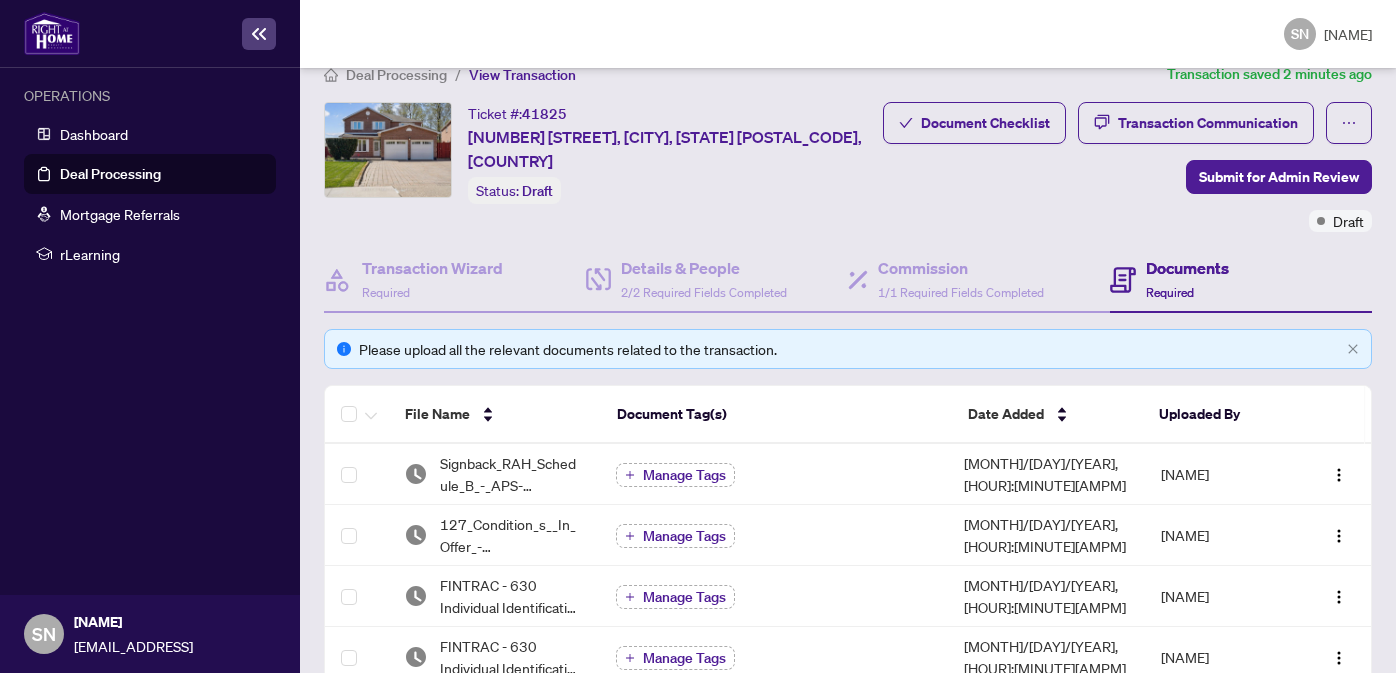 scroll, scrollTop: 0, scrollLeft: 0, axis: both 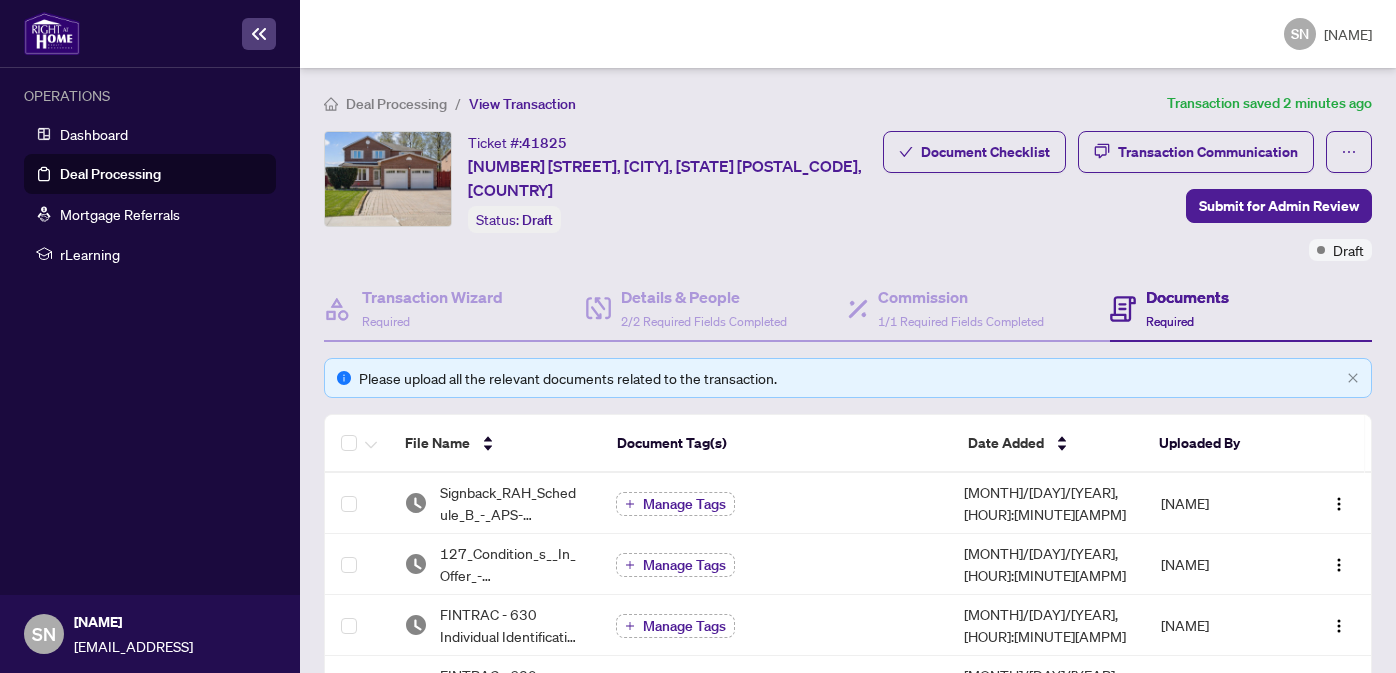 click on "Document Checklist Transaction Communication Submit for Admin Review Draft" at bounding box center [1127, 196] 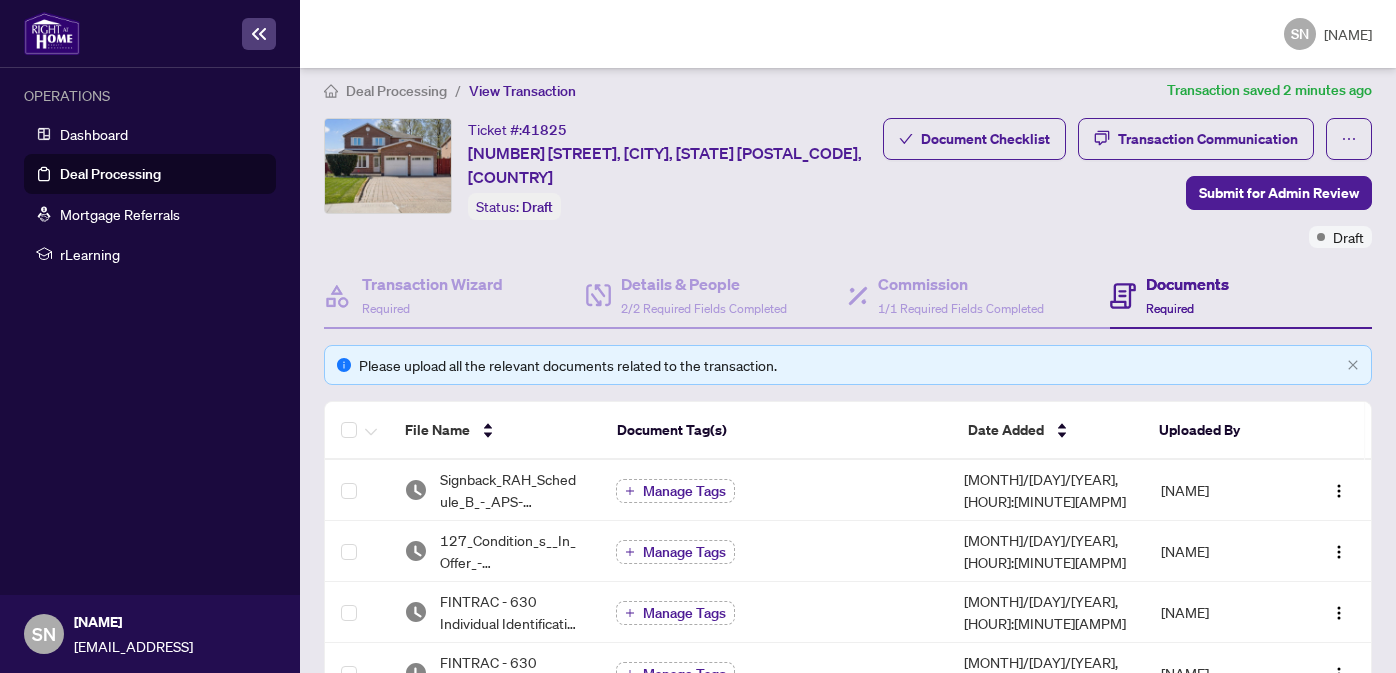 scroll, scrollTop: 14, scrollLeft: 0, axis: vertical 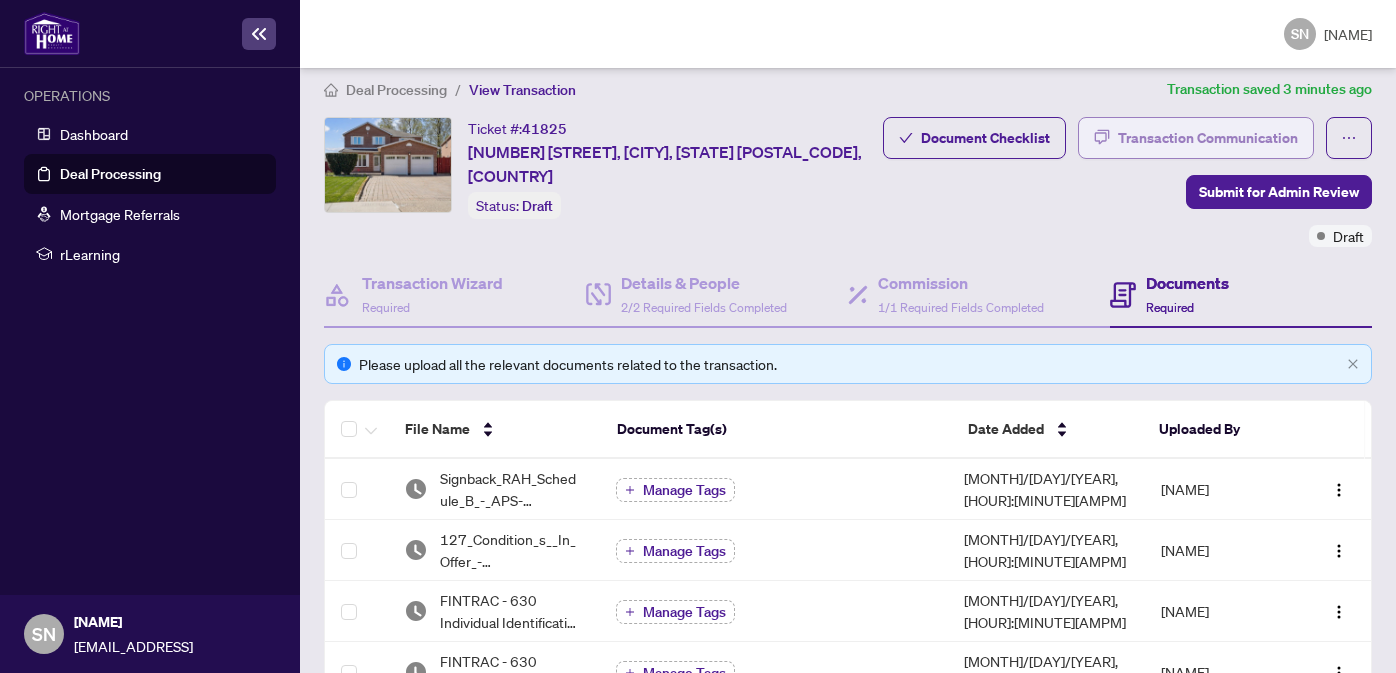 click on "Transaction Communication" at bounding box center [1208, 138] 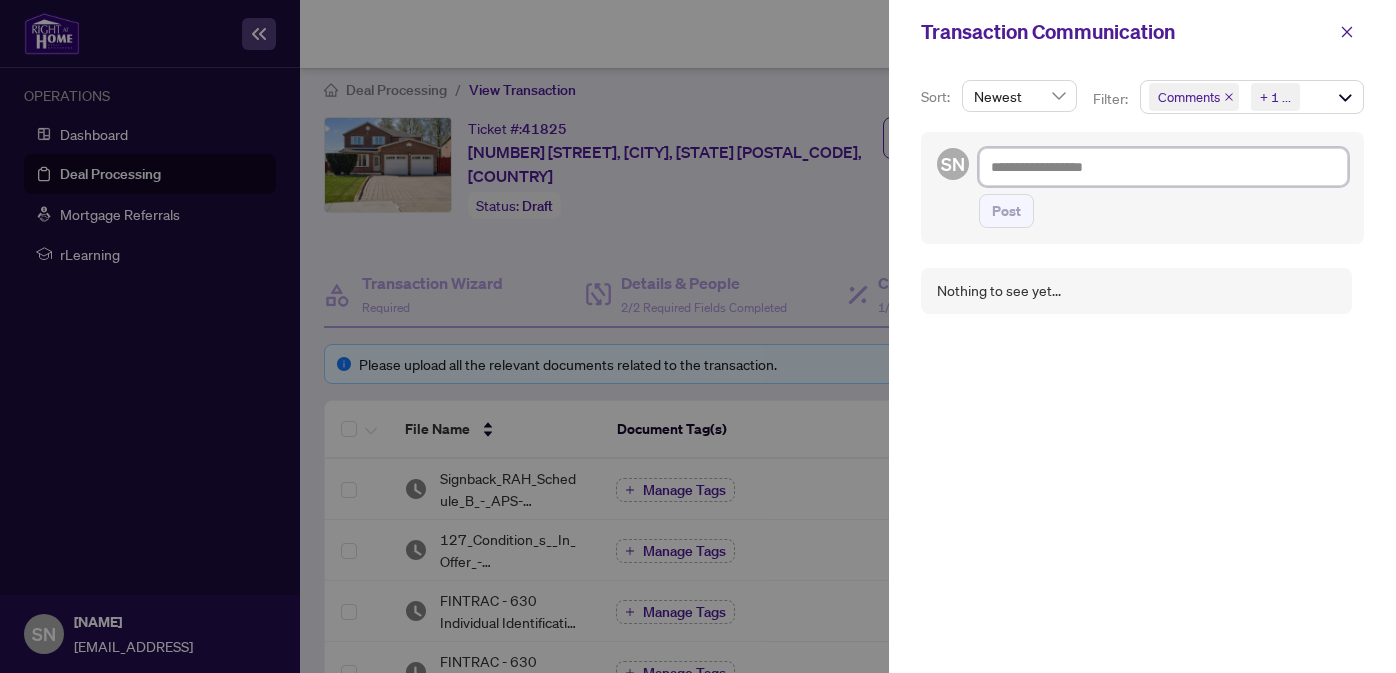 click at bounding box center (1163, 167) 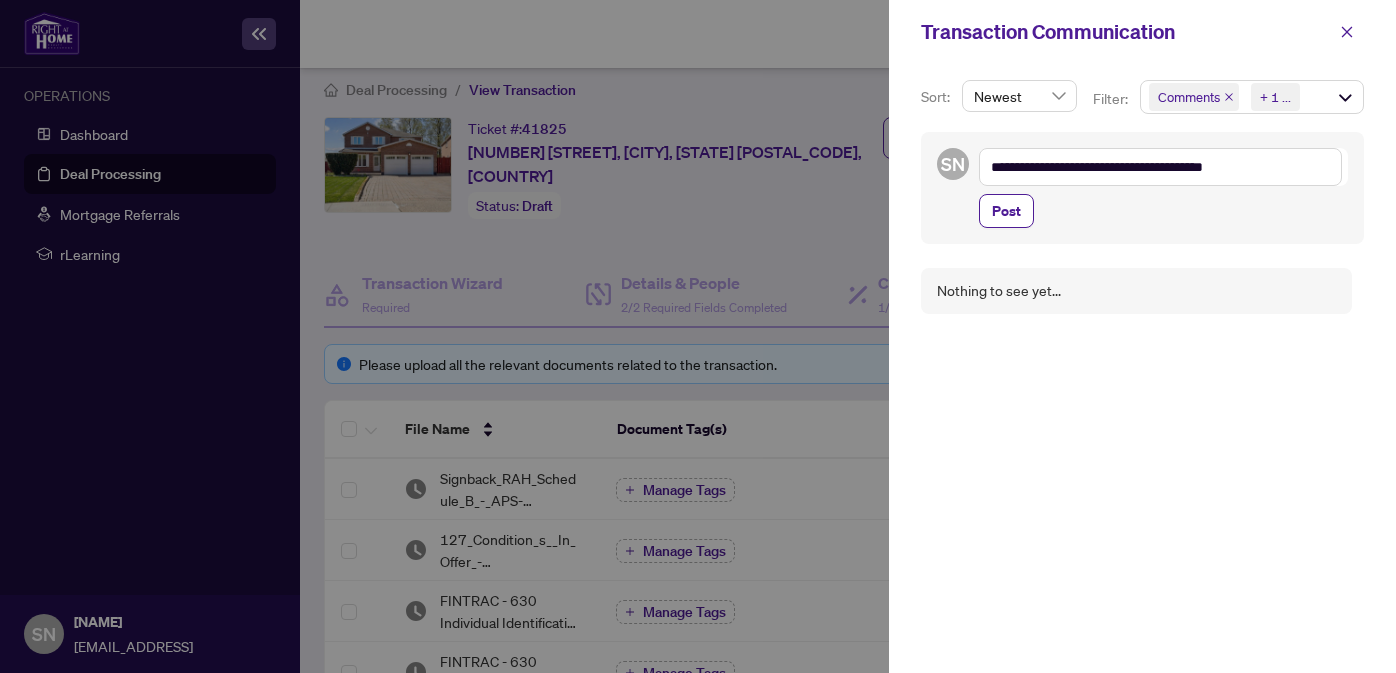 click on "Nothing to see yet..." at bounding box center (1142, 458) 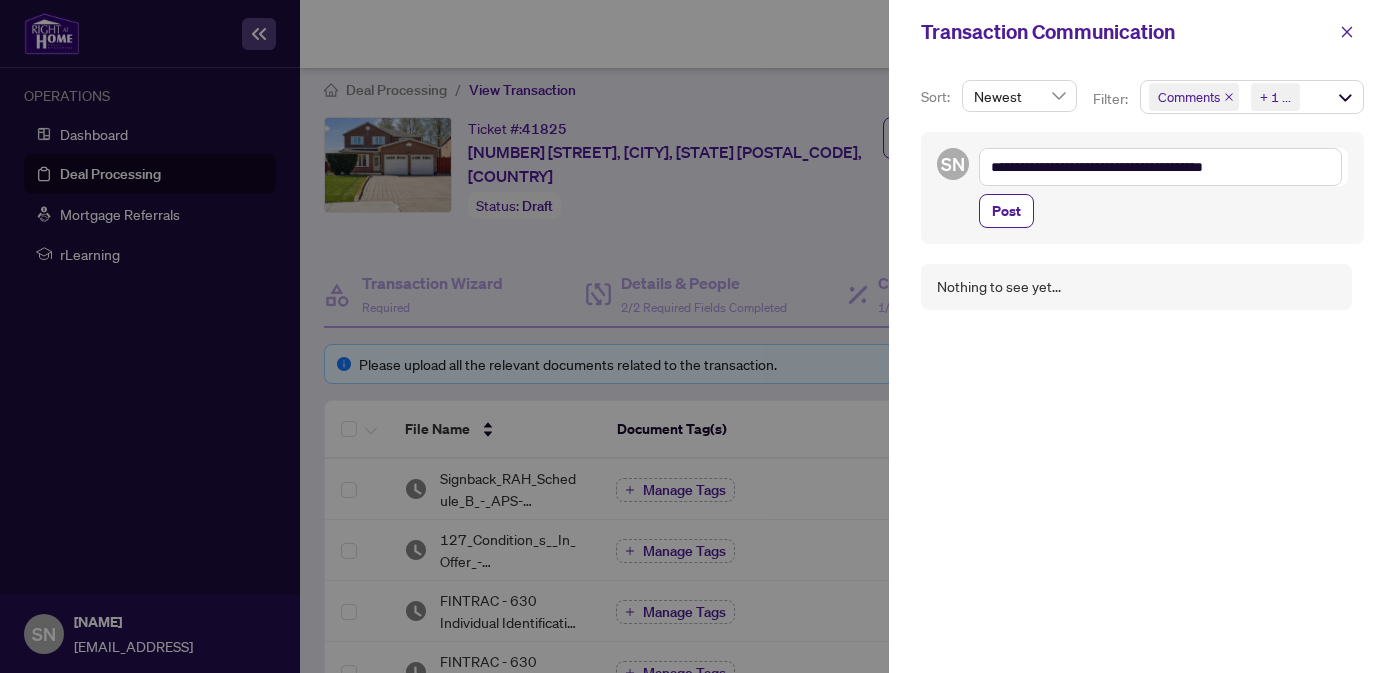 scroll, scrollTop: 0, scrollLeft: 0, axis: both 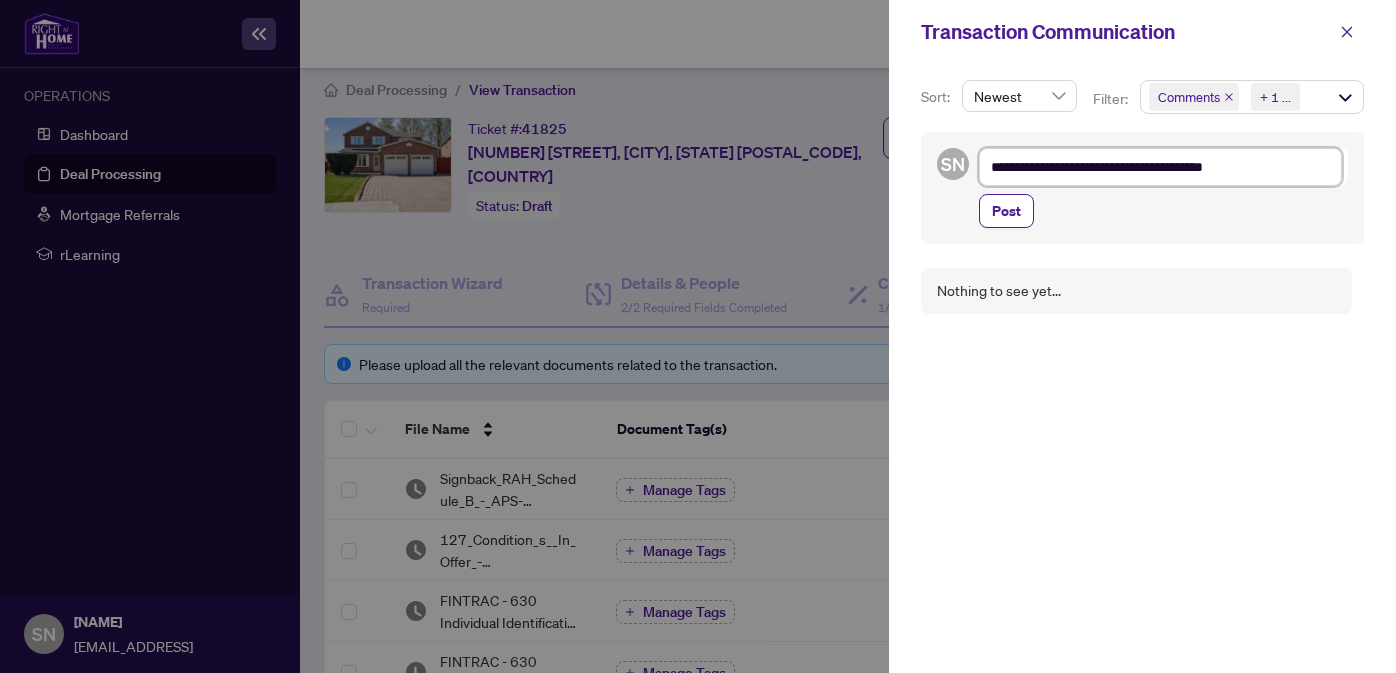 click on "**********" at bounding box center (1160, 167) 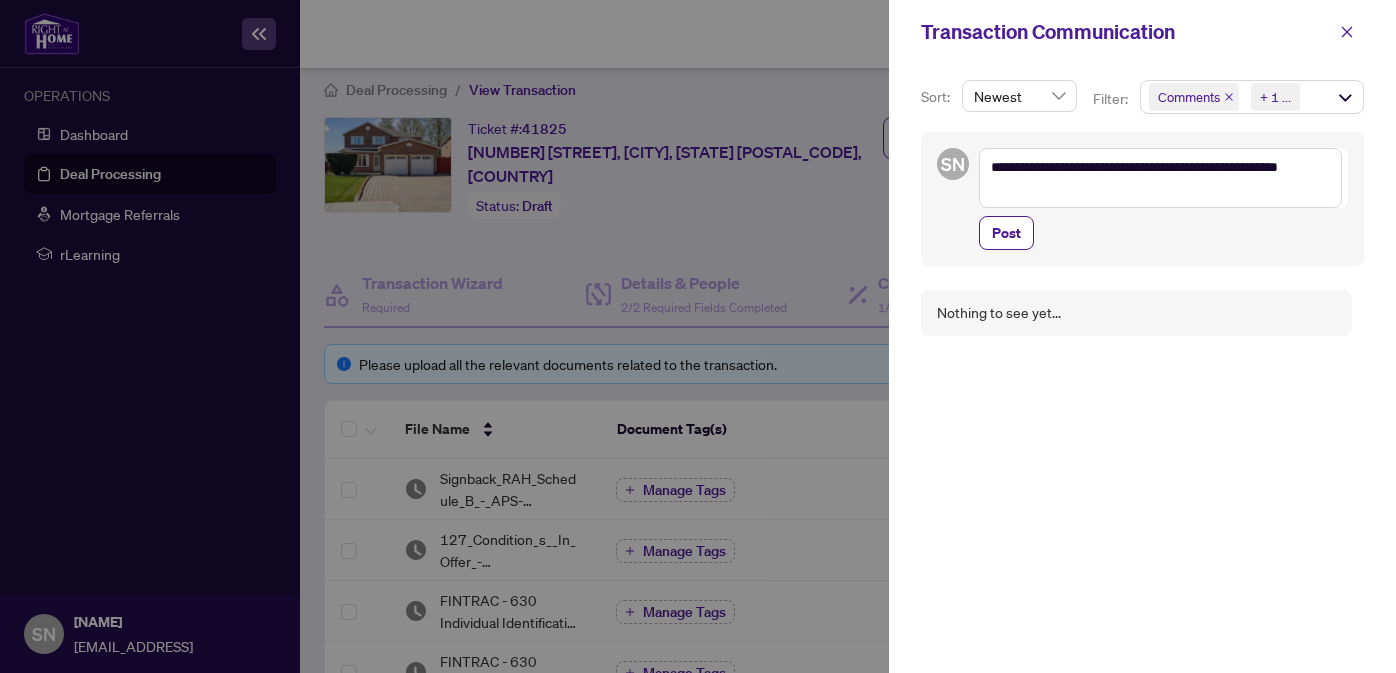 click at bounding box center [698, 336] 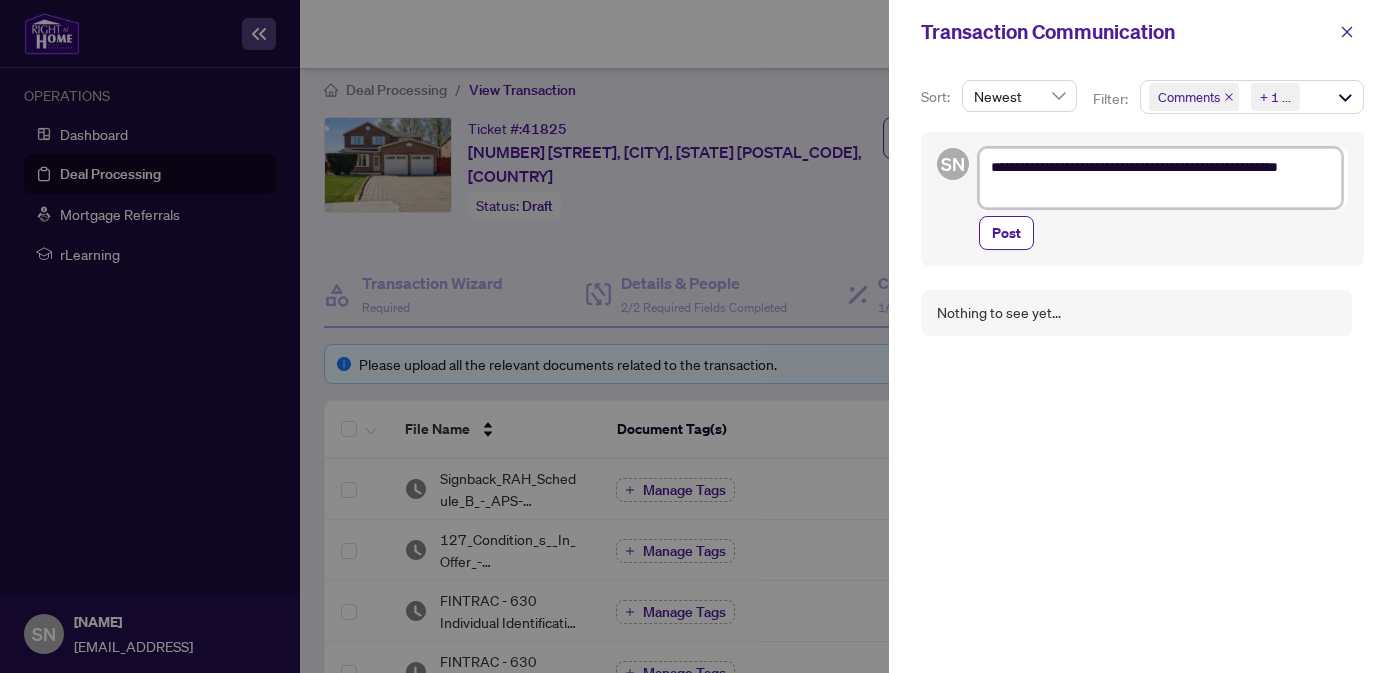 click on "**********" at bounding box center (1160, 178) 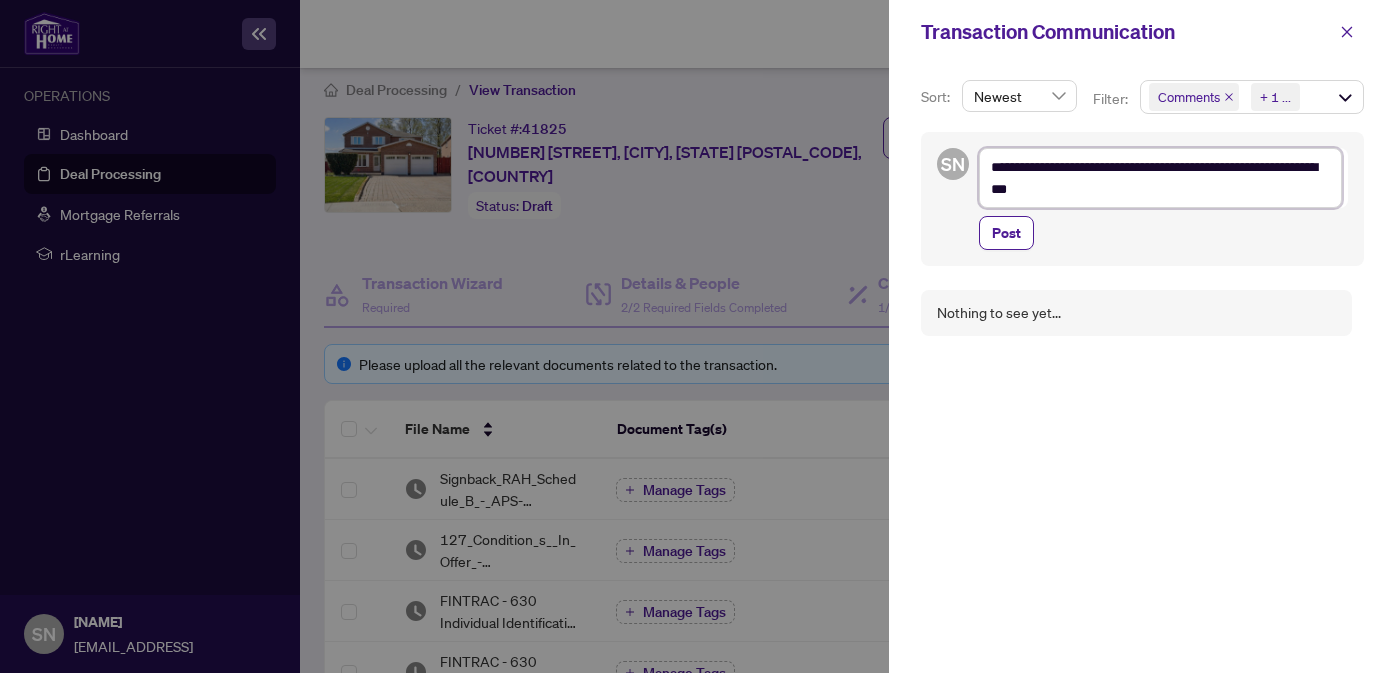 scroll, scrollTop: 26, scrollLeft: 0, axis: vertical 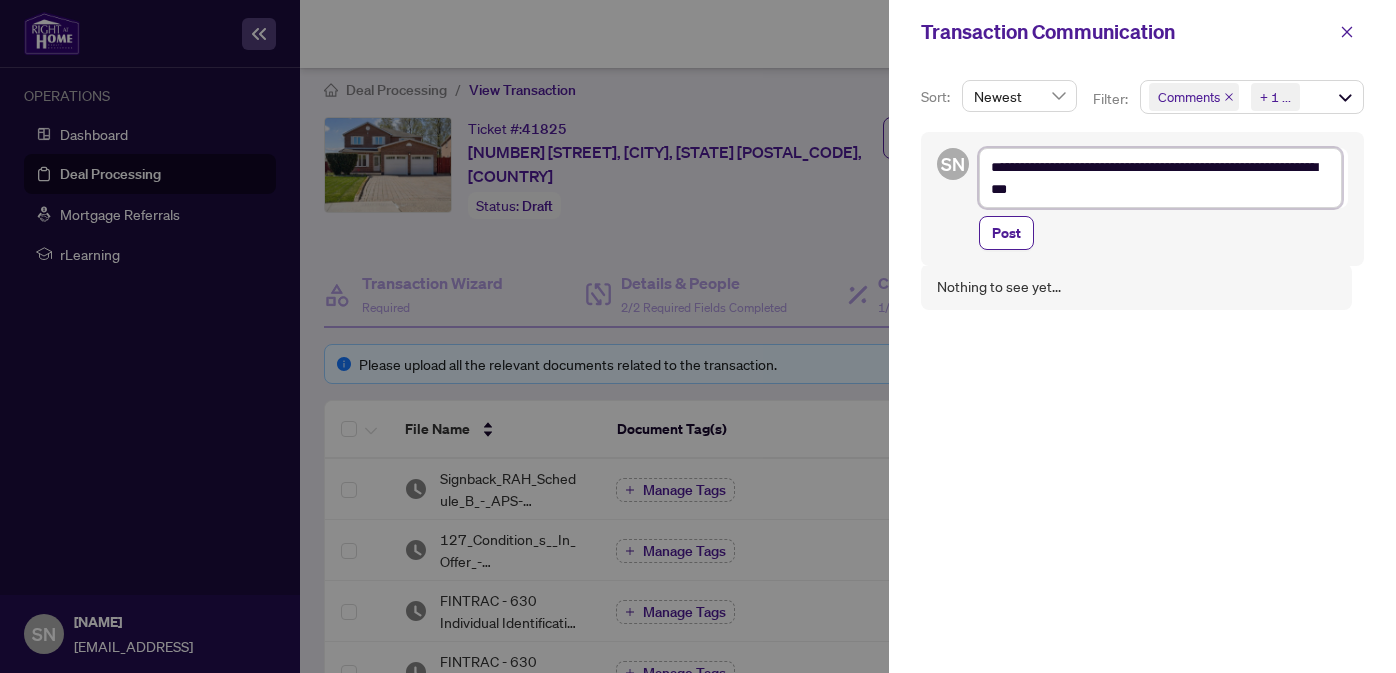 drag, startPoint x: 1144, startPoint y: 187, endPoint x: 989, endPoint y: 168, distance: 156.16017 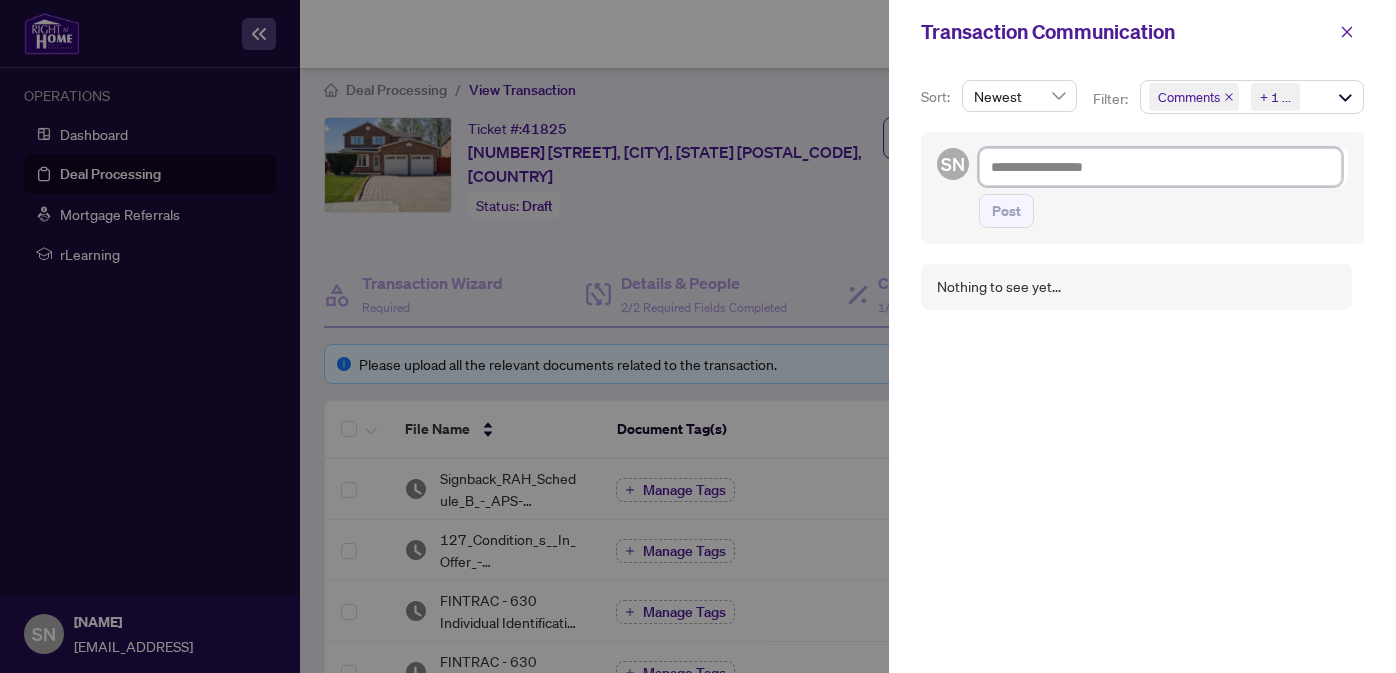 scroll, scrollTop: 4, scrollLeft: 0, axis: vertical 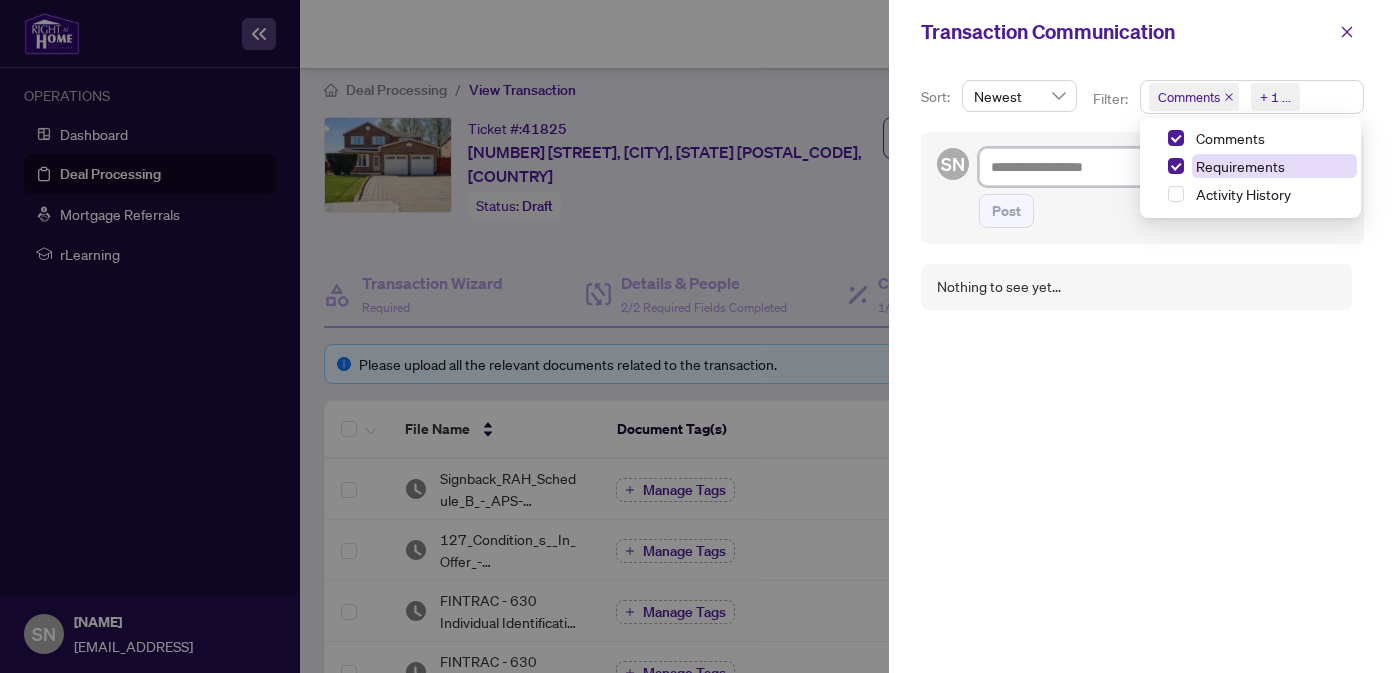 click on "Requirements" at bounding box center [1274, 138] 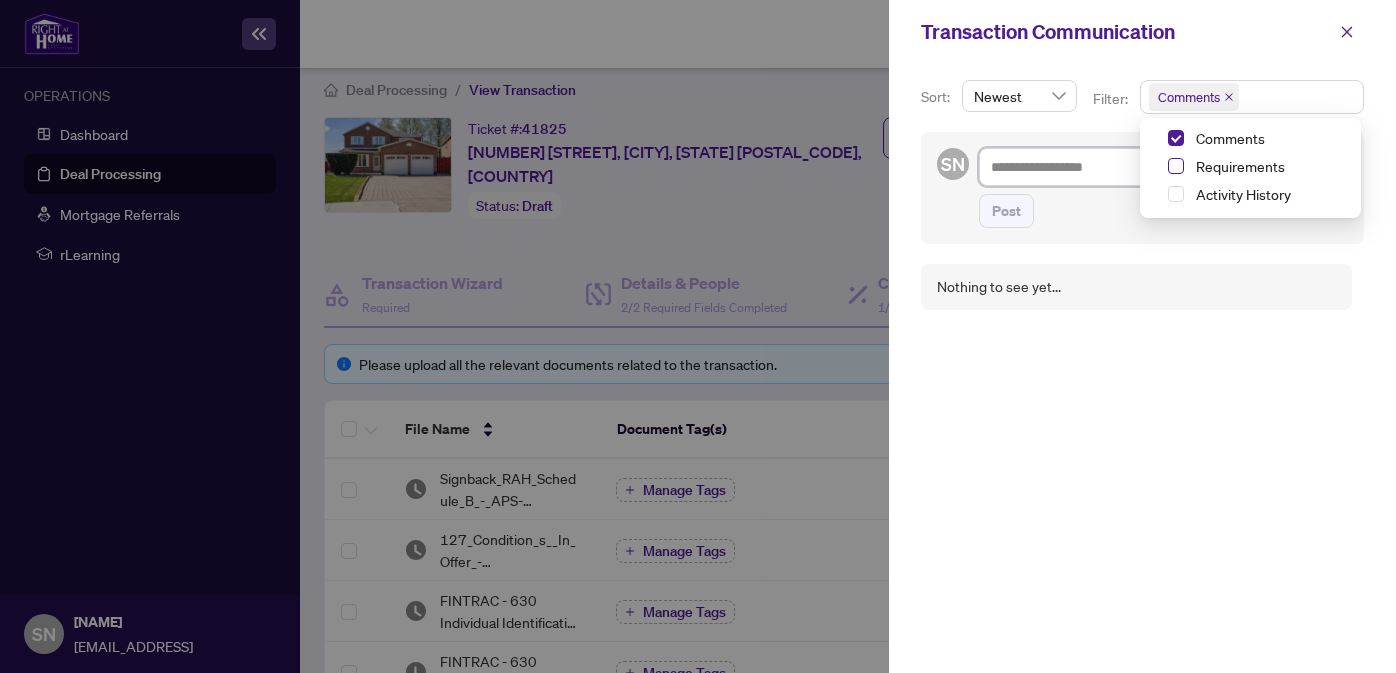 click at bounding box center (1176, 138) 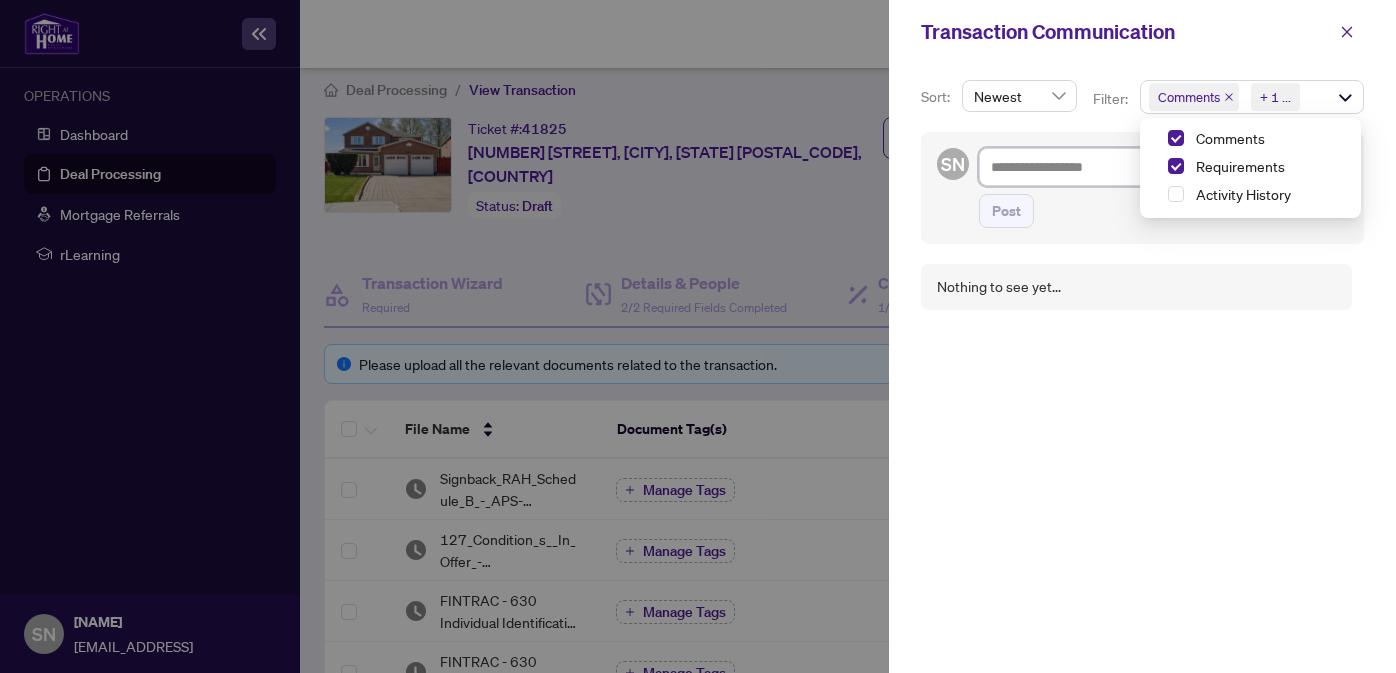 click at bounding box center [1160, 167] 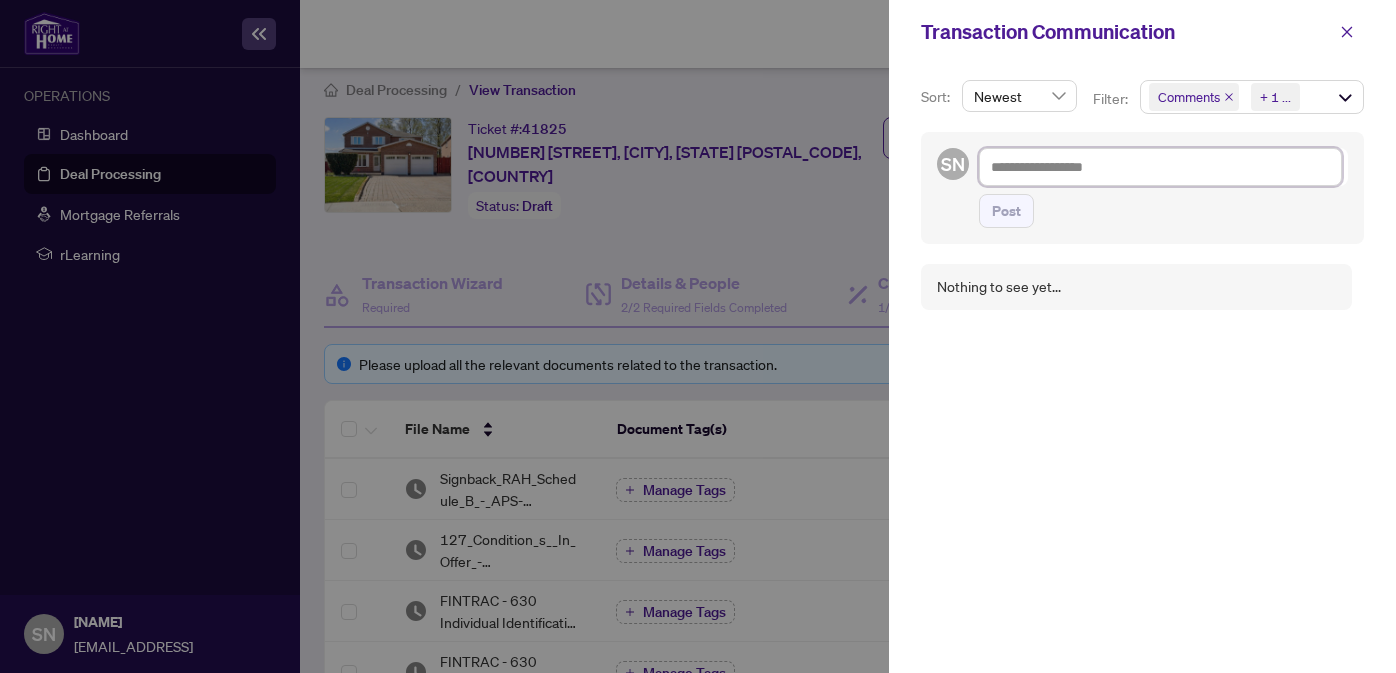 paste on "**********" 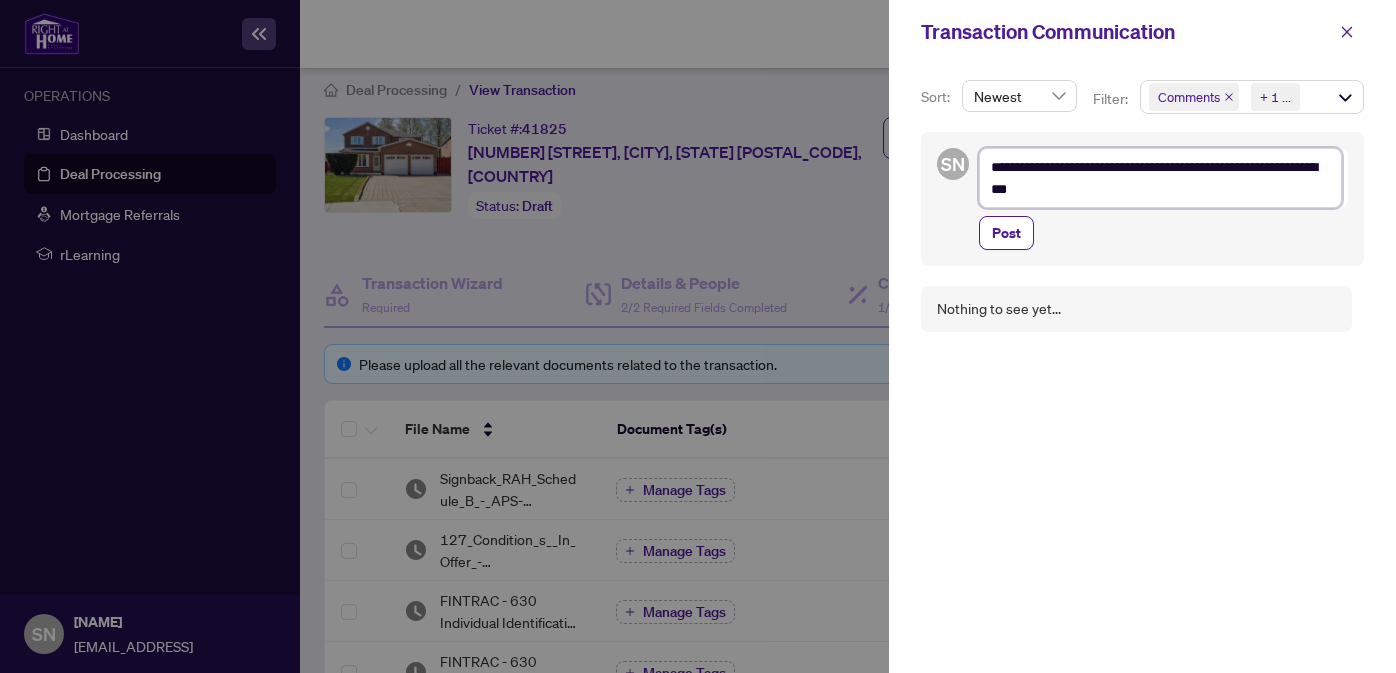 scroll, scrollTop: 26, scrollLeft: 0, axis: vertical 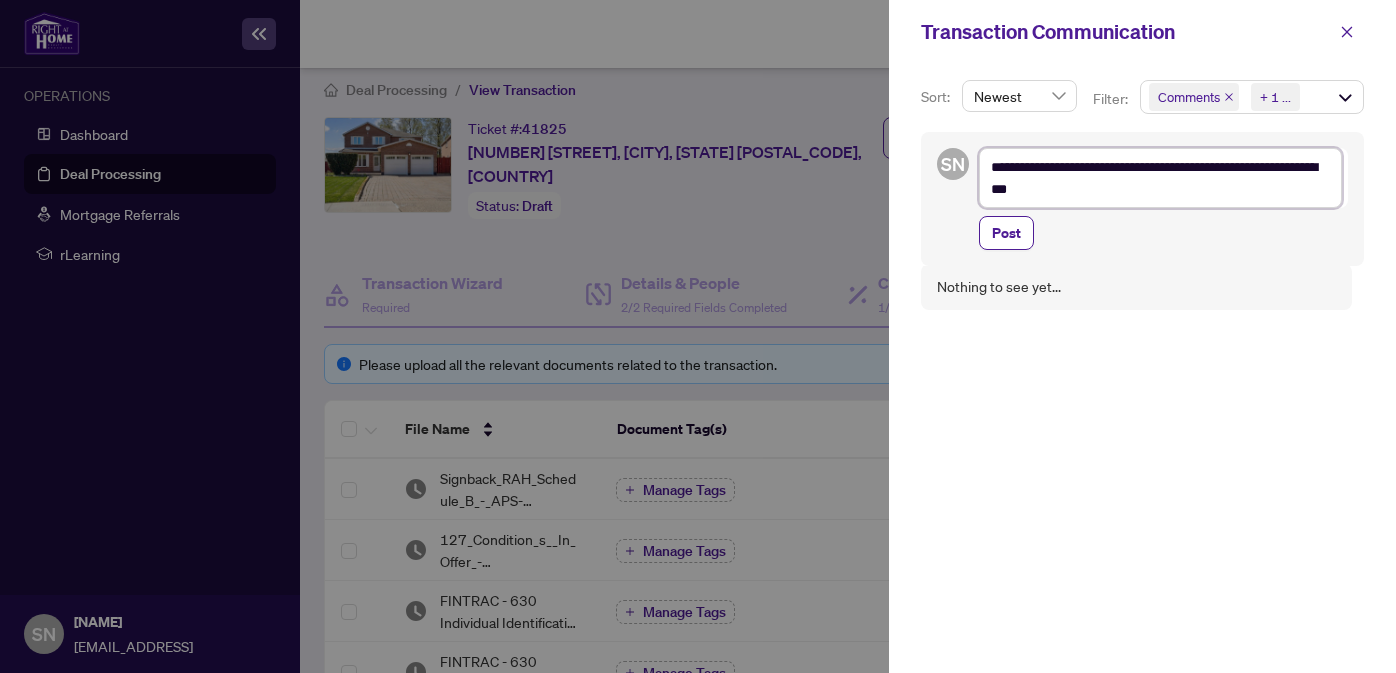 click on "**********" at bounding box center [1160, 178] 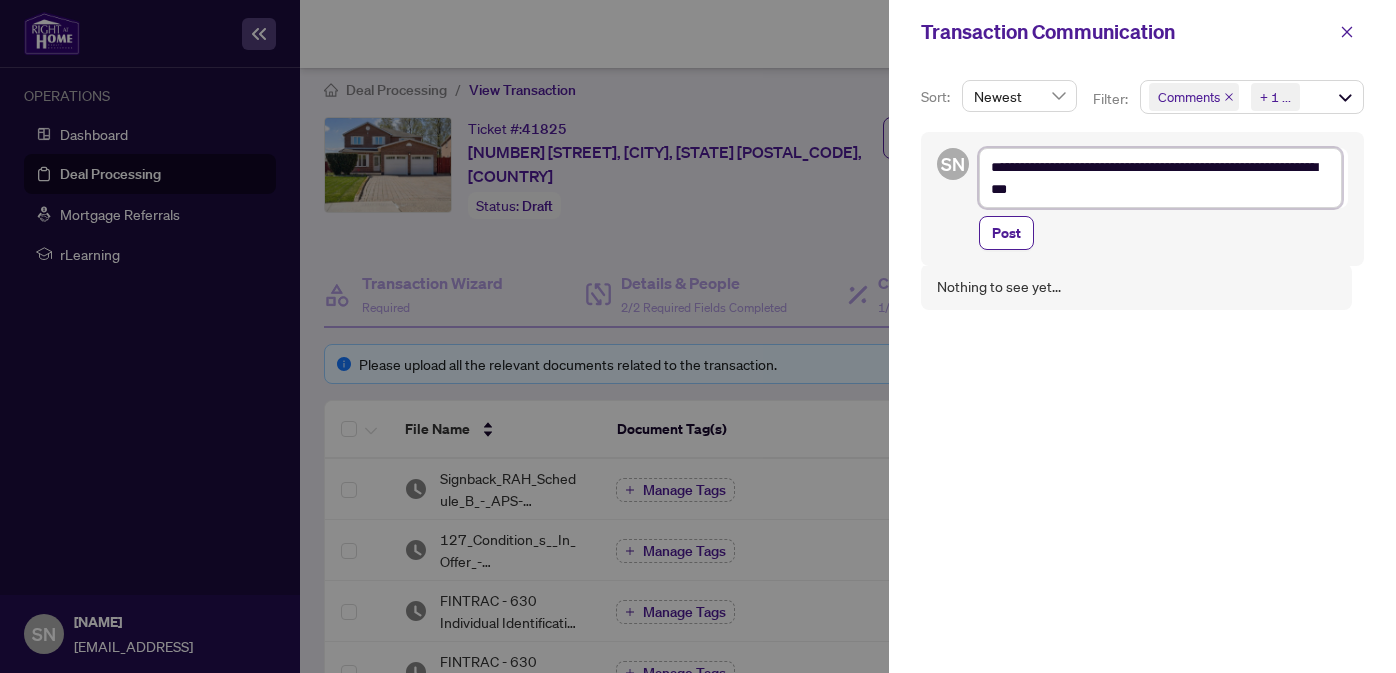 click on "**********" at bounding box center (1160, 178) 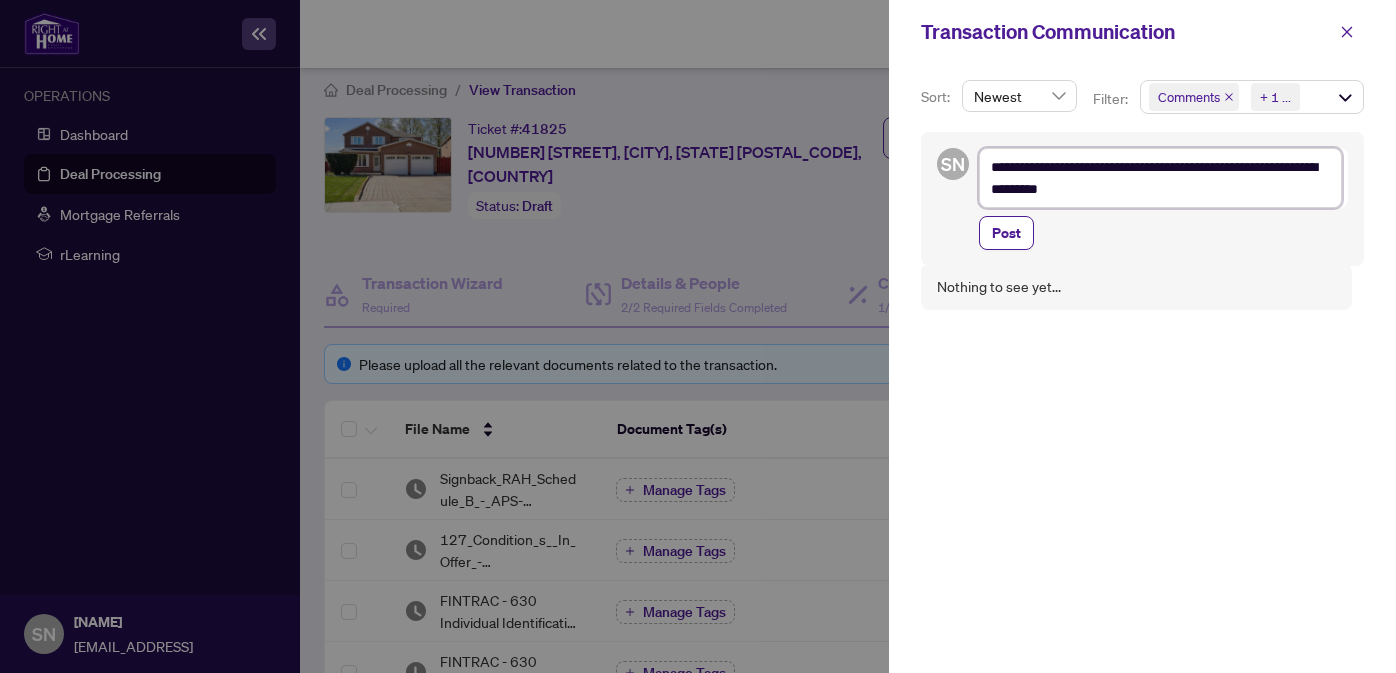 click on "**********" at bounding box center (1160, 178) 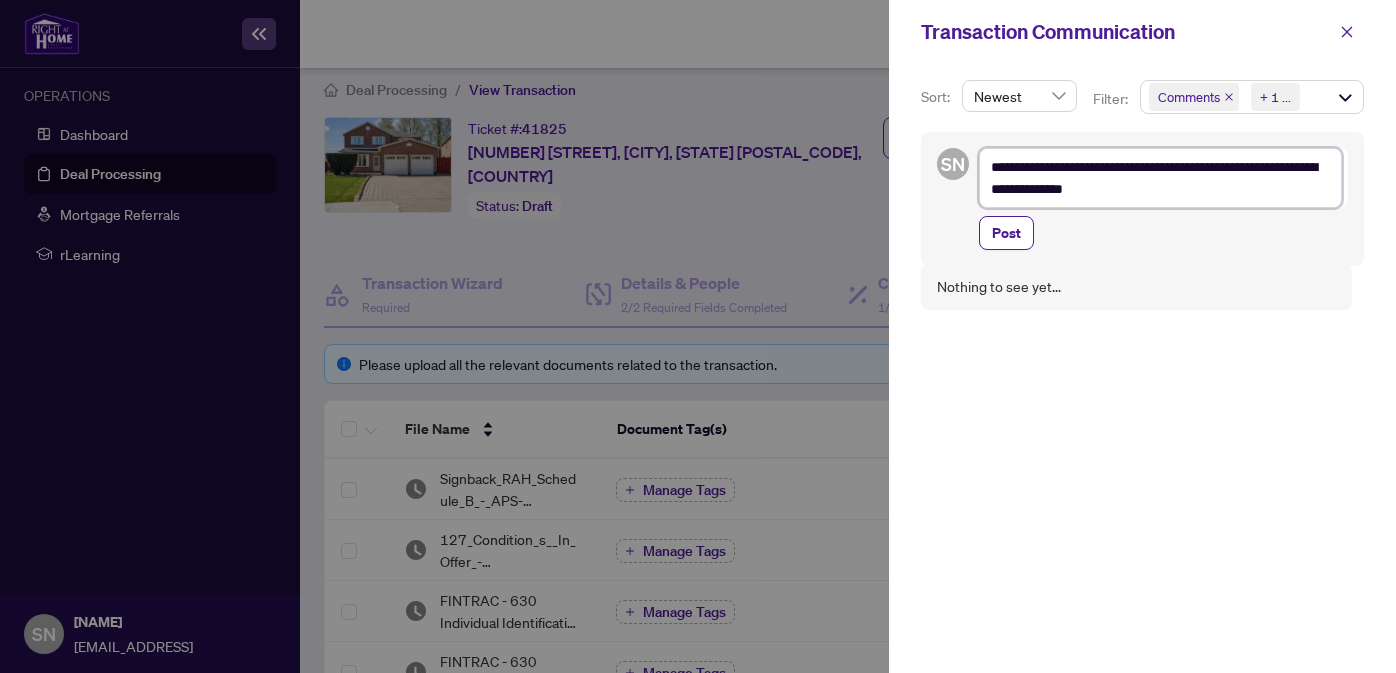 type on "**********" 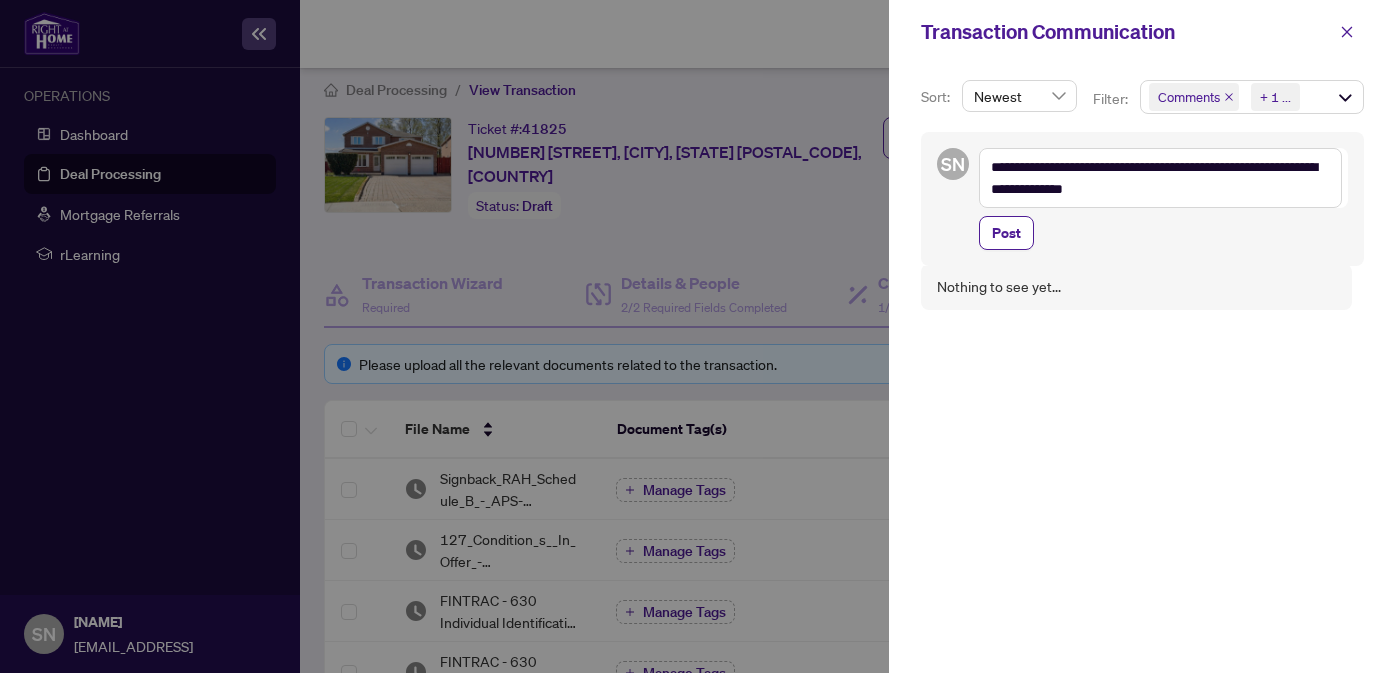 click on "Nothing to see yet..." at bounding box center (1136, 287) 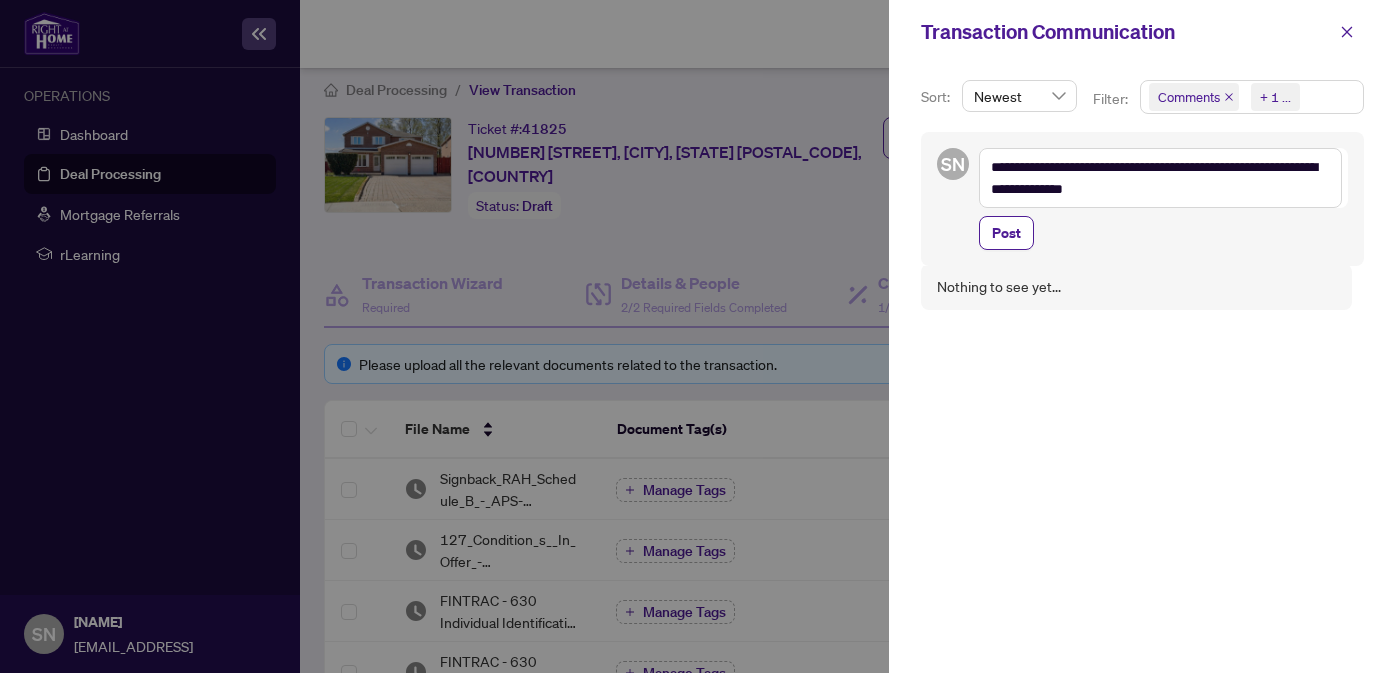 click on "Comments Requirements + 1 ..." at bounding box center (1252, 97) 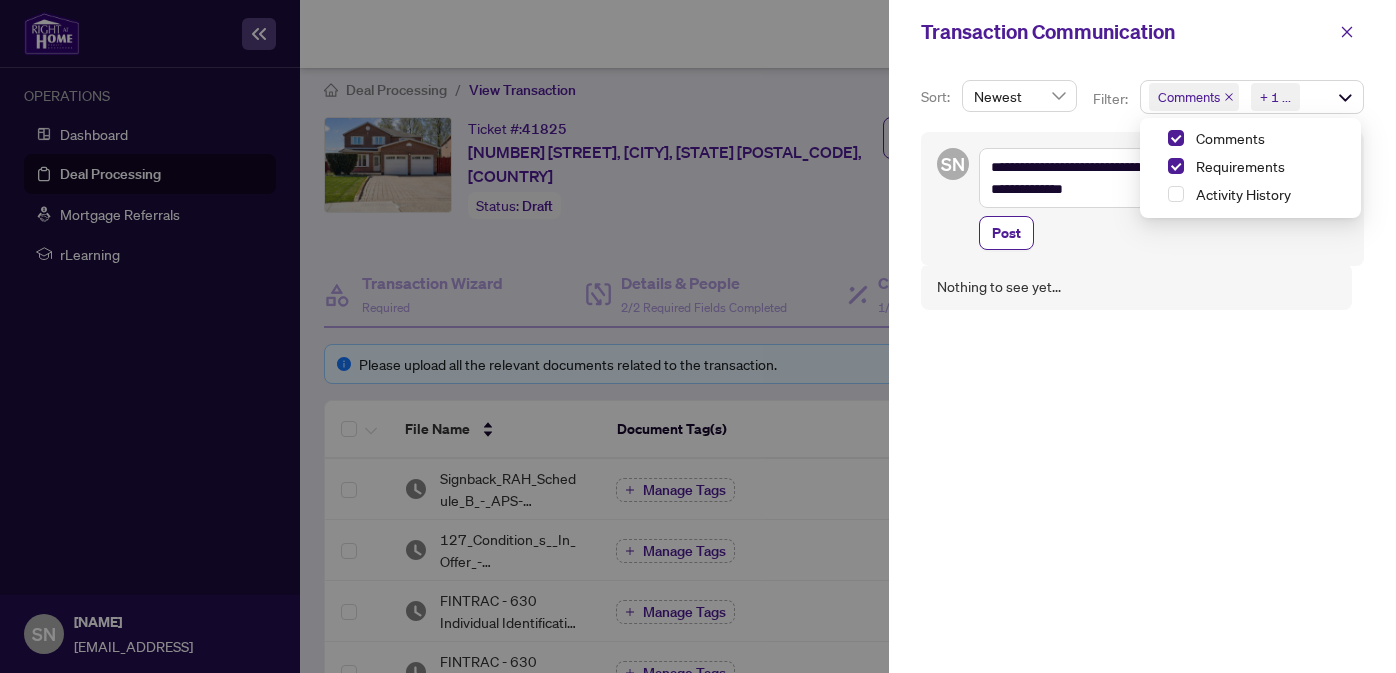 click on "Transaction Communication" at bounding box center [1125, 32] 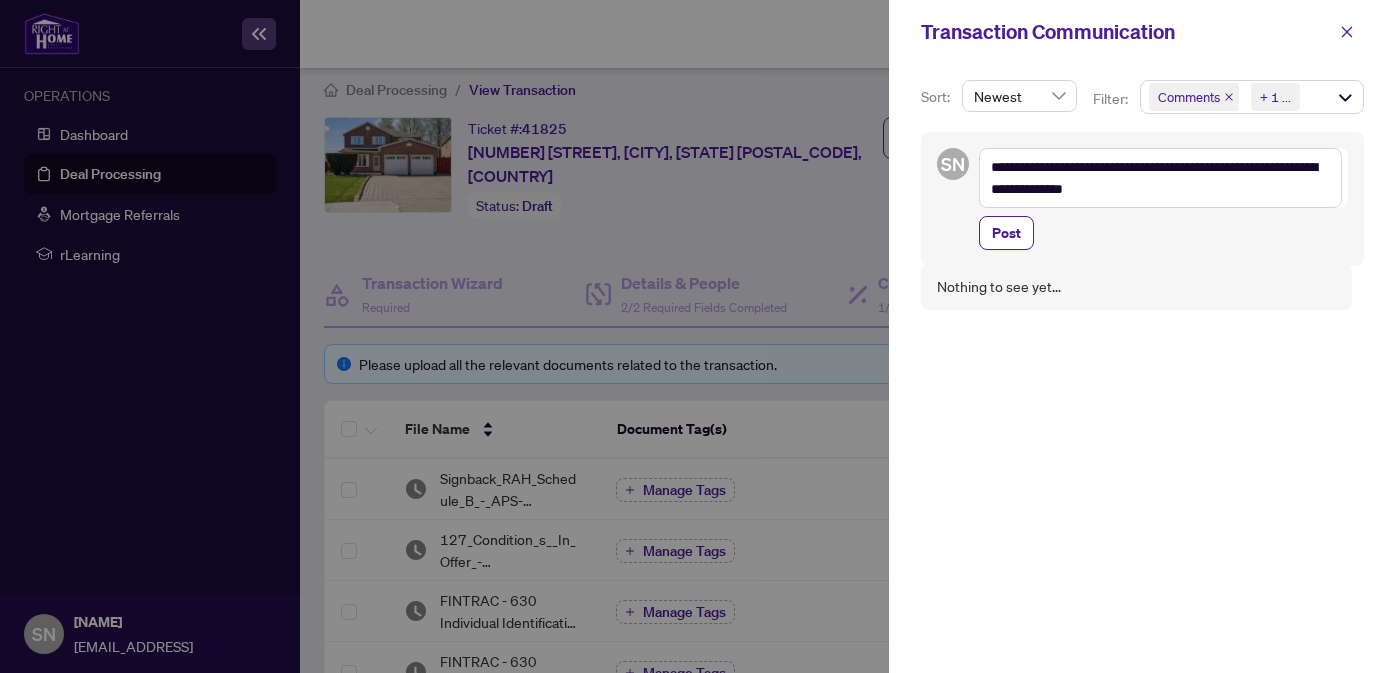 click on "Nothing to see yet..." at bounding box center (1142, 454) 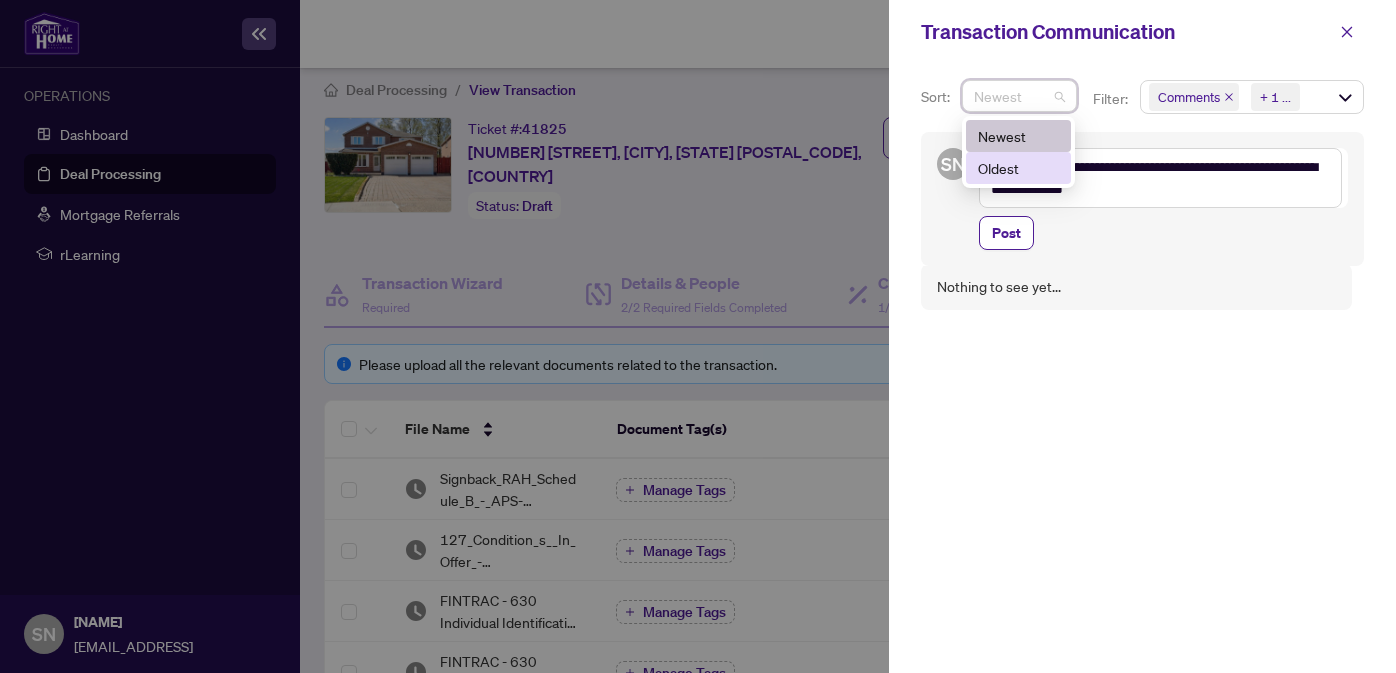 click on "Nothing to see yet..." at bounding box center [1142, 454] 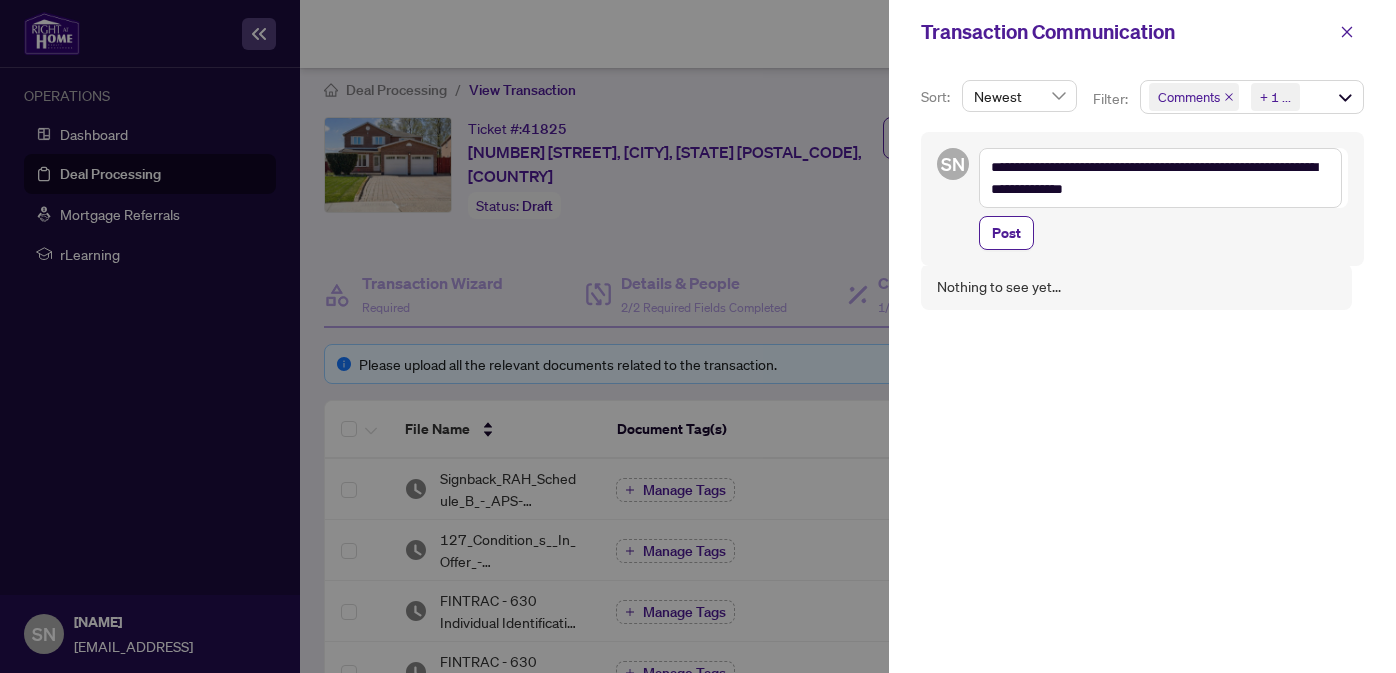 click at bounding box center [698, 336] 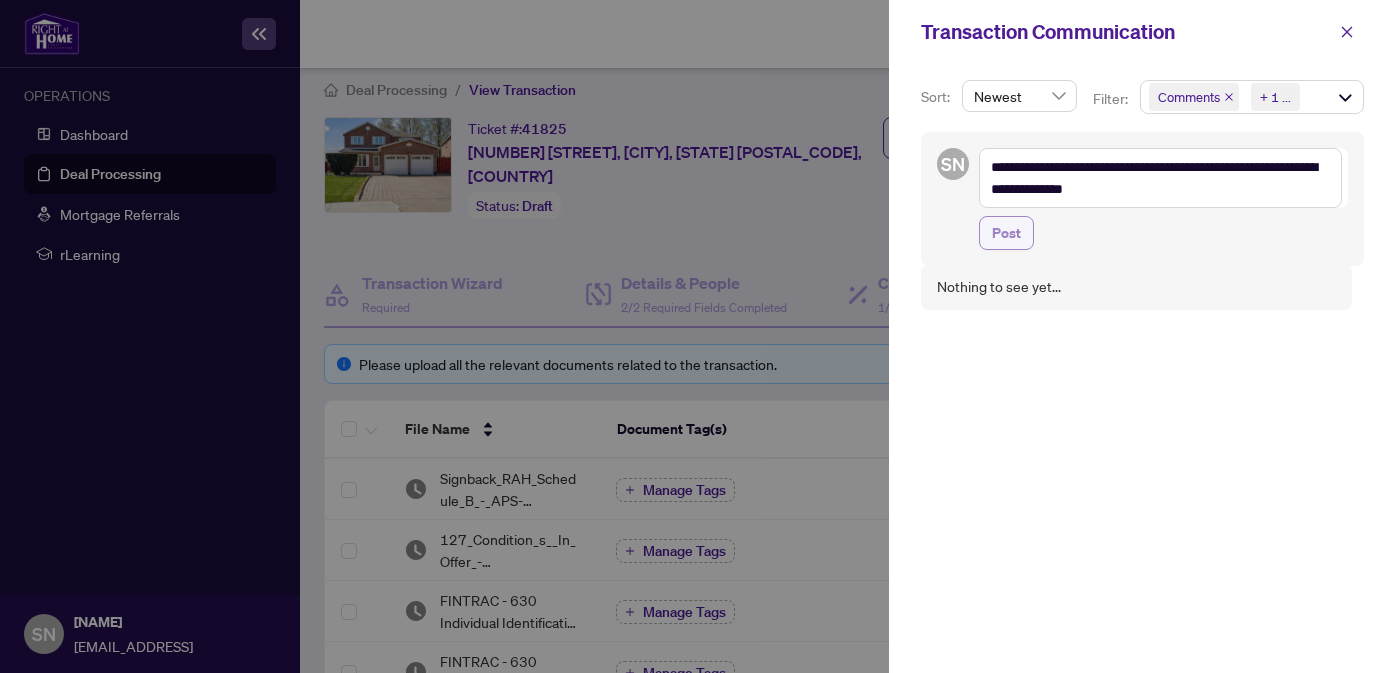 click on "Post" at bounding box center (1006, 233) 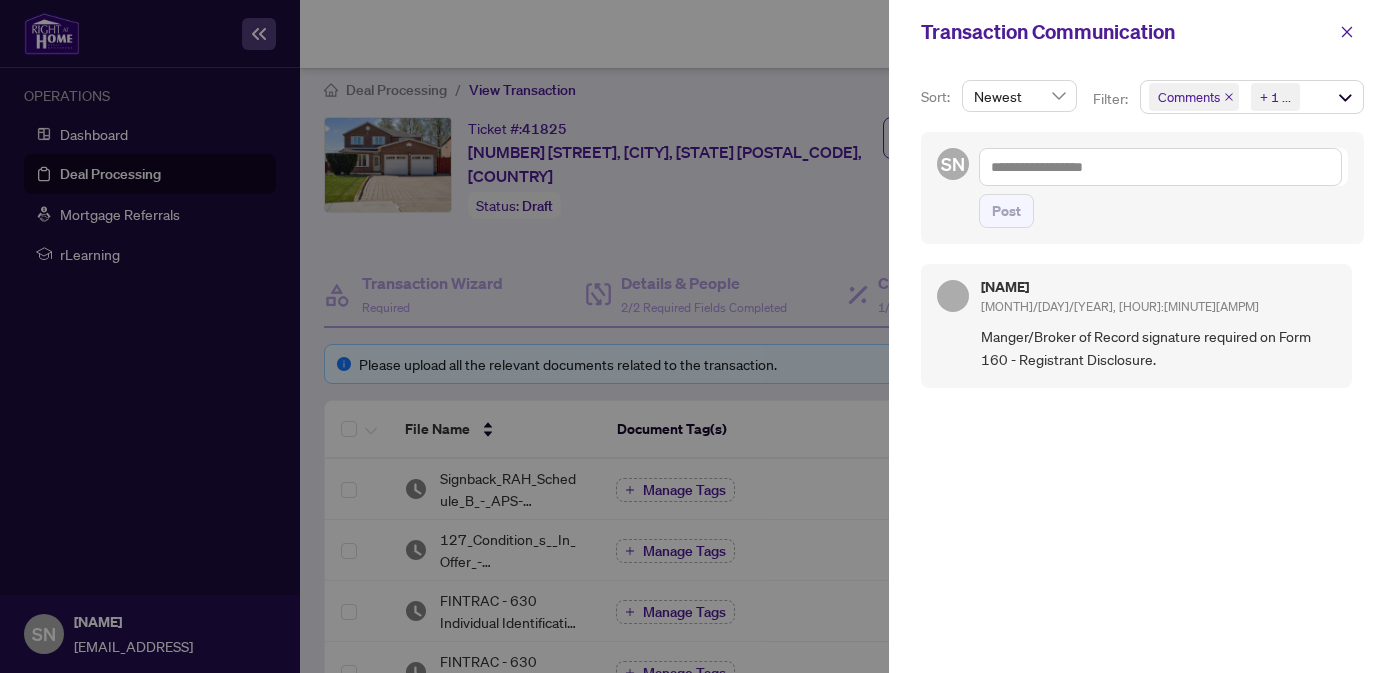 scroll, scrollTop: 4, scrollLeft: 0, axis: vertical 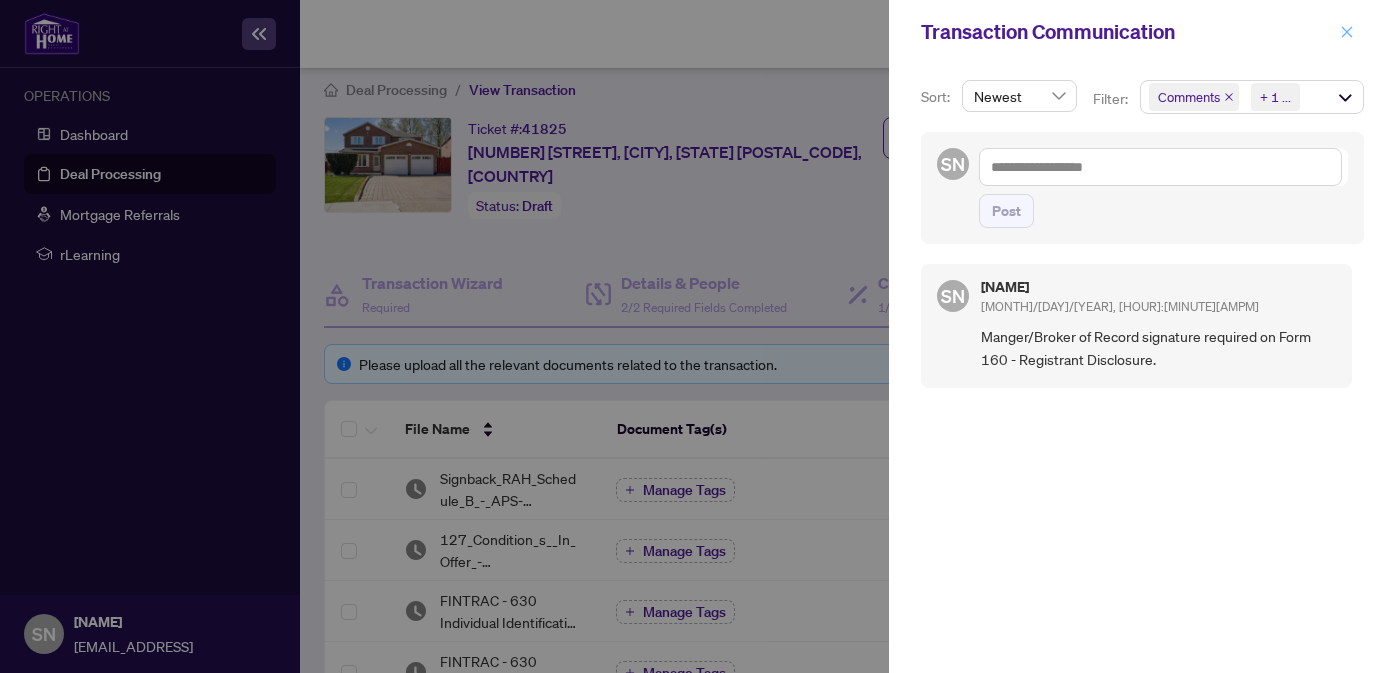 click at bounding box center (1347, 31) 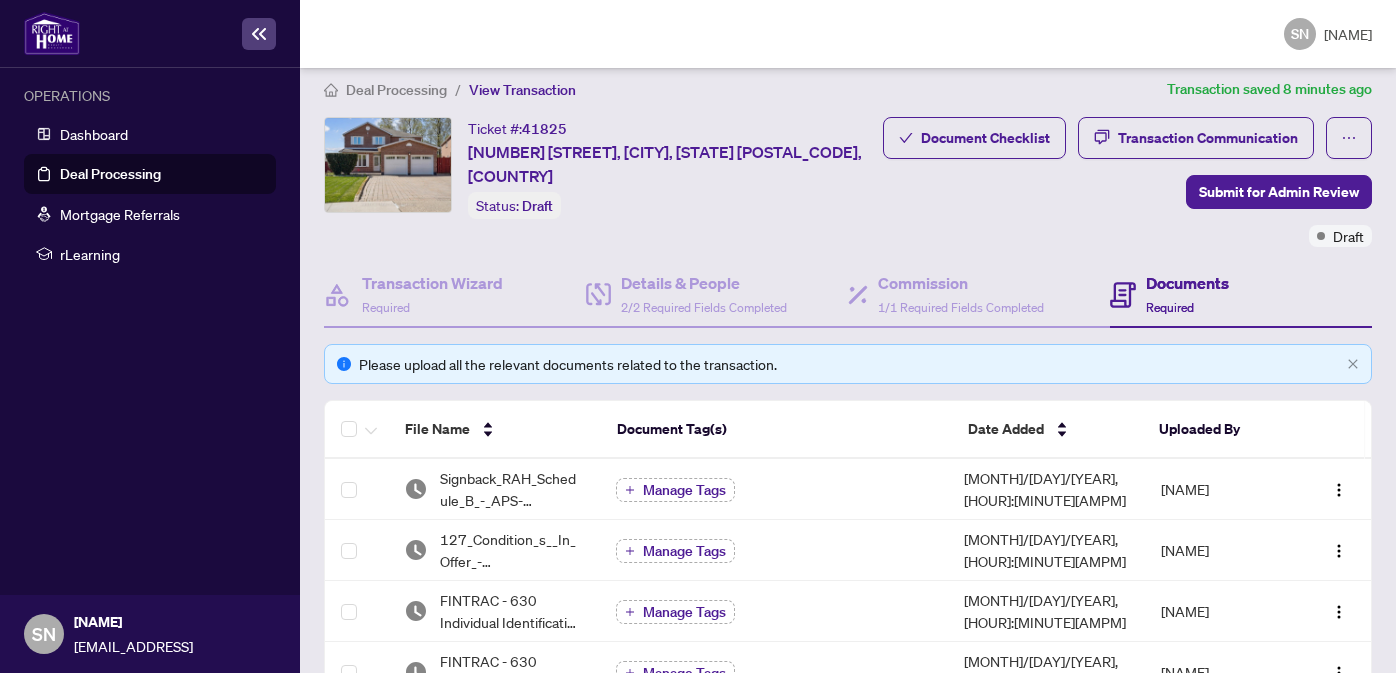 click on "SN [LAST]" at bounding box center [848, 34] 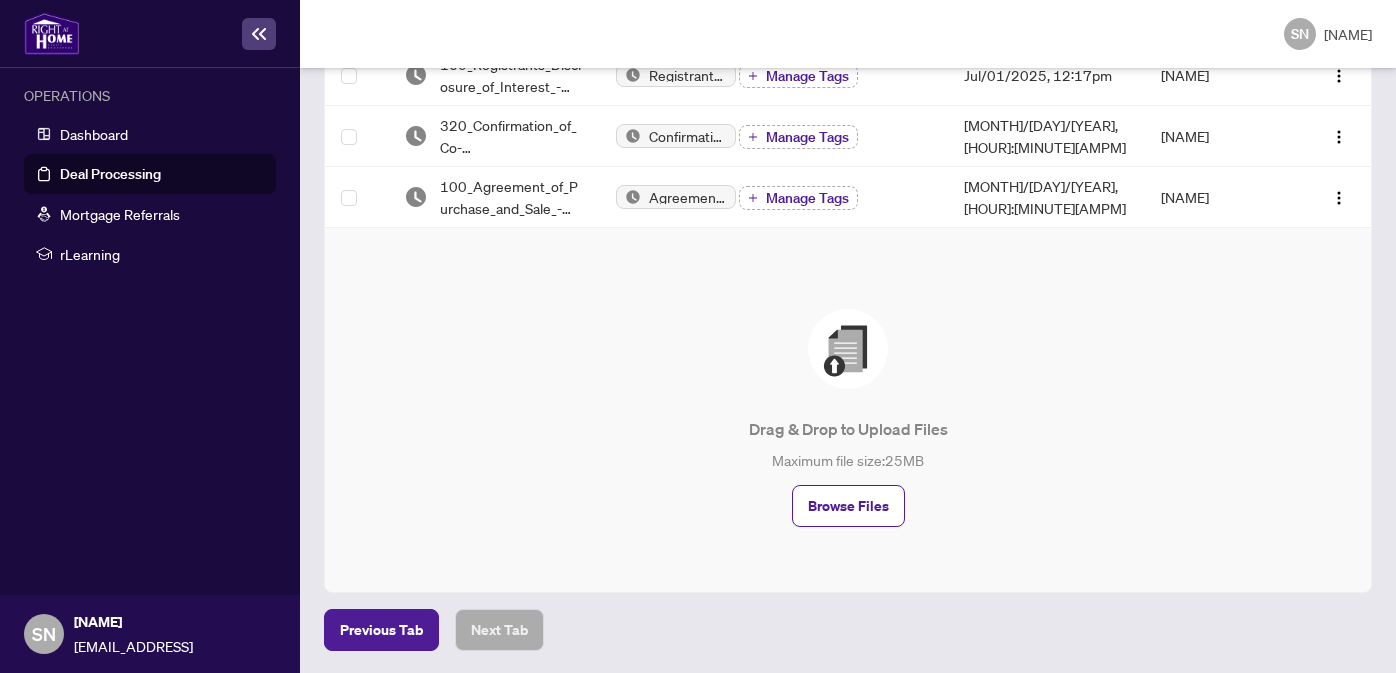 scroll, scrollTop: 0, scrollLeft: 0, axis: both 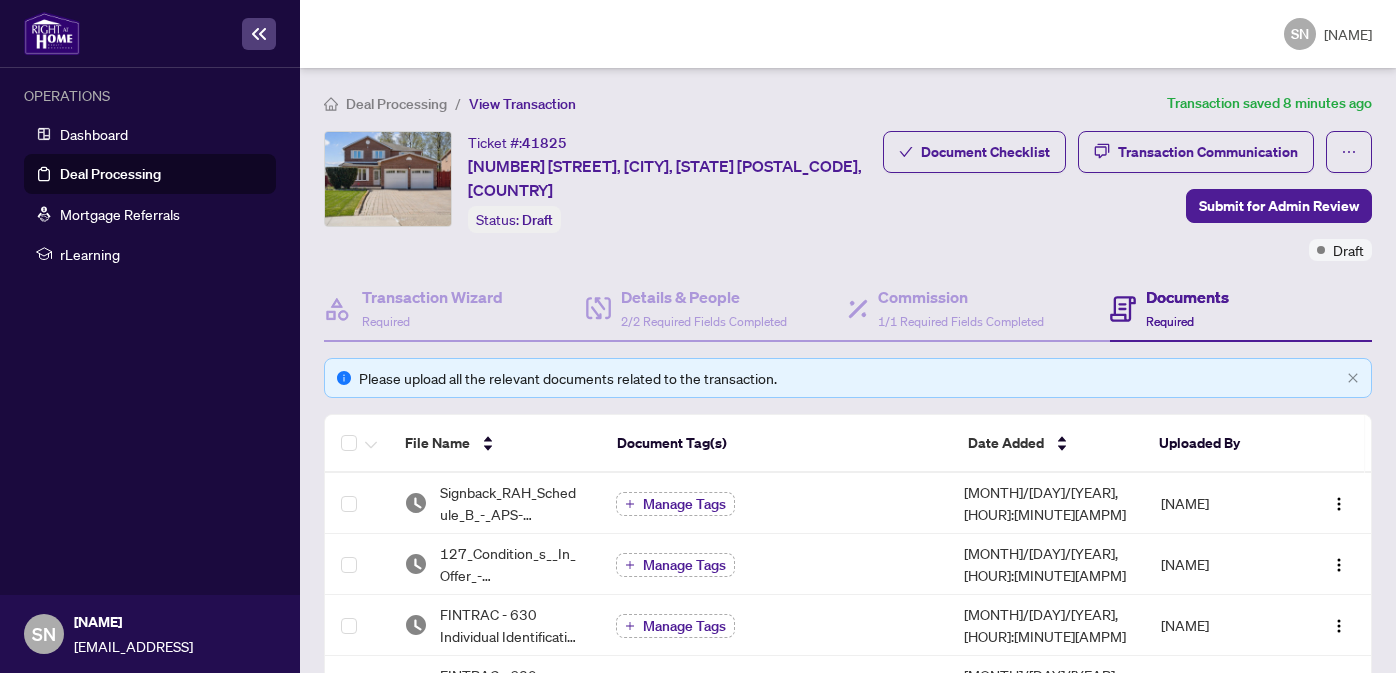 click on "Document Checklist Transaction Communication Submit for Admin Review Draft" at bounding box center (1127, 196) 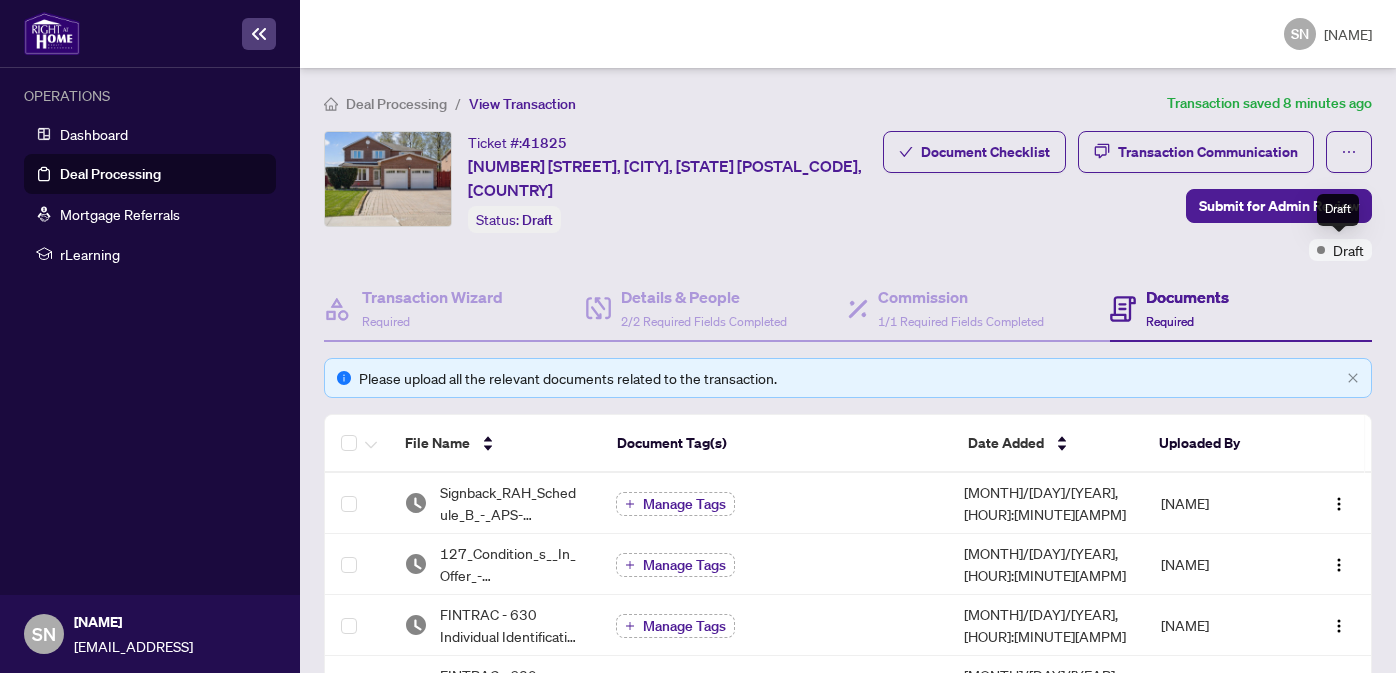 click on "Draft" at bounding box center (1348, 250) 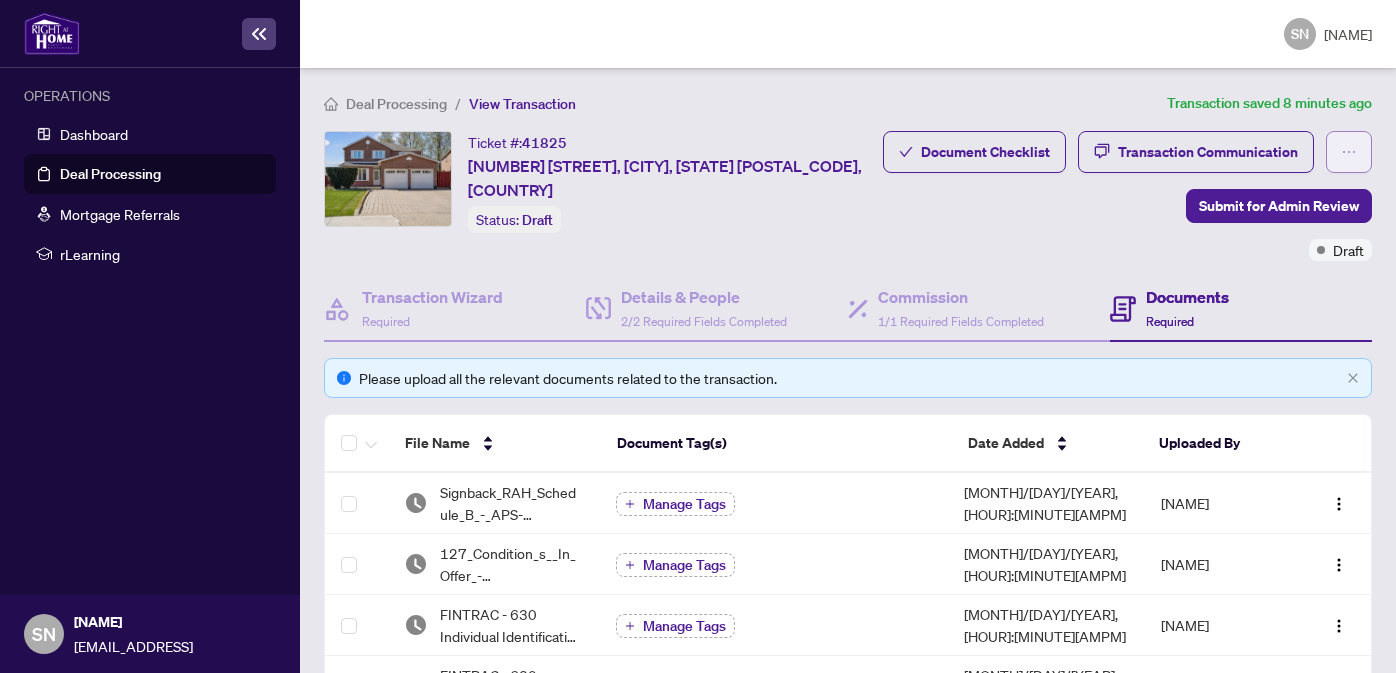 click at bounding box center [1349, 152] 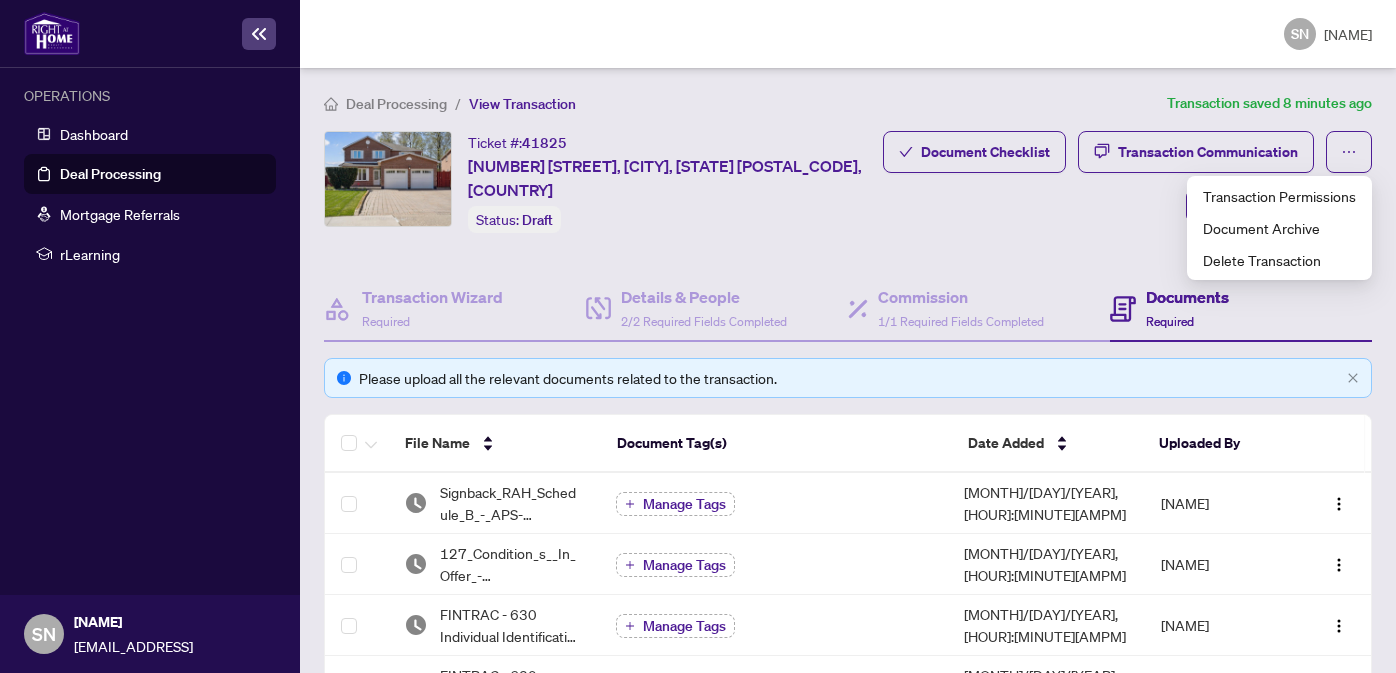 click on "Ticket #: [NUMBER] [NUMBER] [STREET], [CITY], [STATE] [POSTAL_CODE], [COUNTRY] Status: Draft Submit for Admin Review" at bounding box center [599, 196] 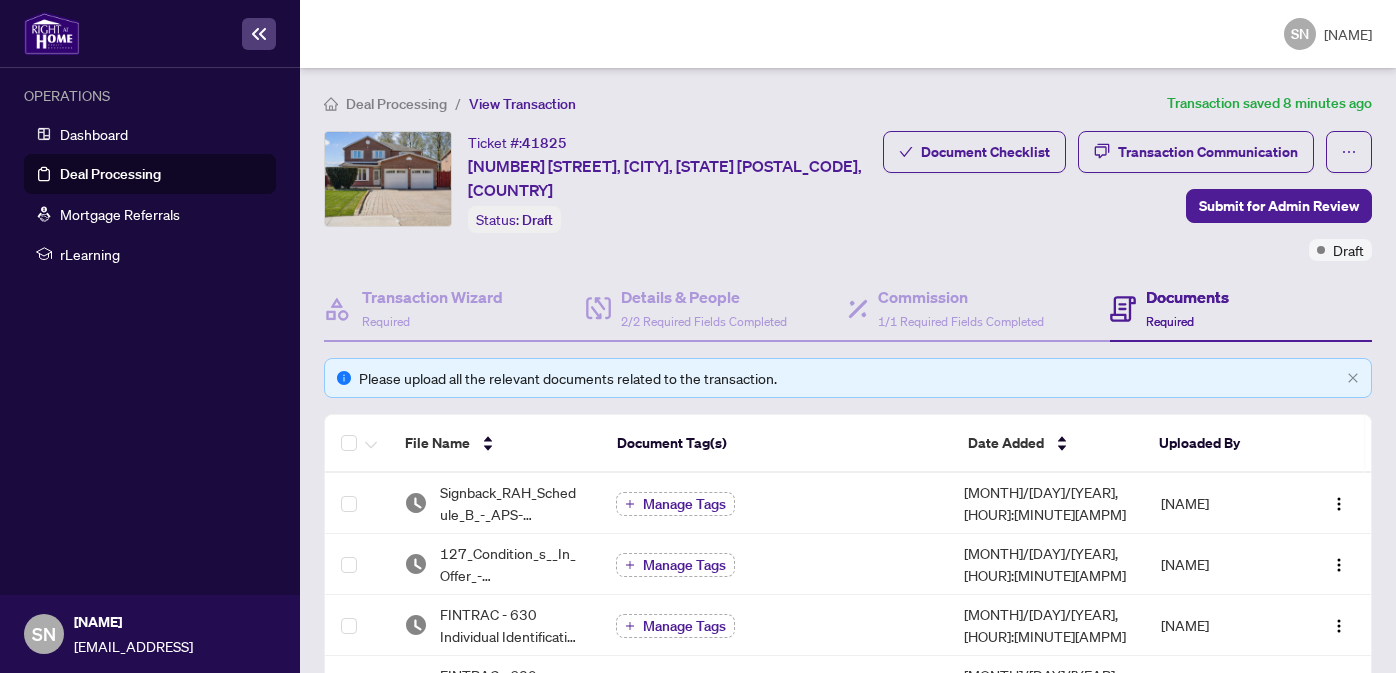 scroll, scrollTop: 916, scrollLeft: 0, axis: vertical 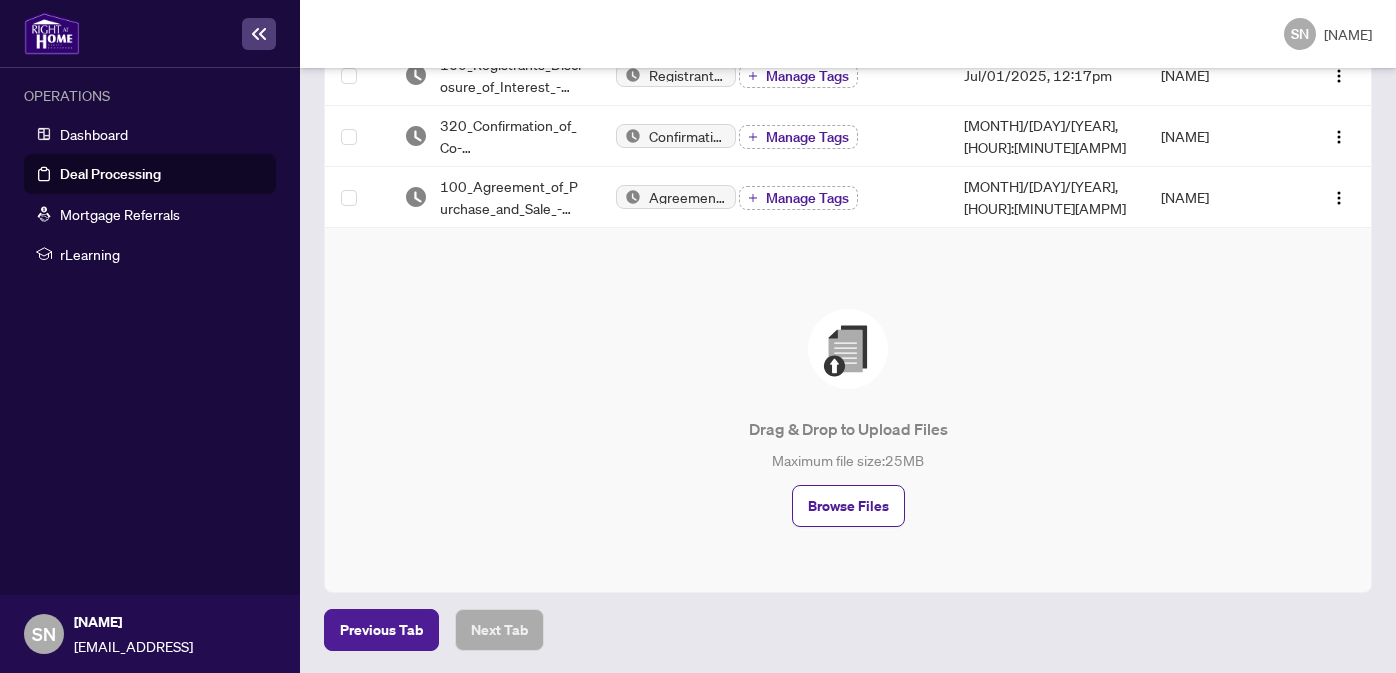 click on "Maximum file size: 25 MB" at bounding box center (848, 460) 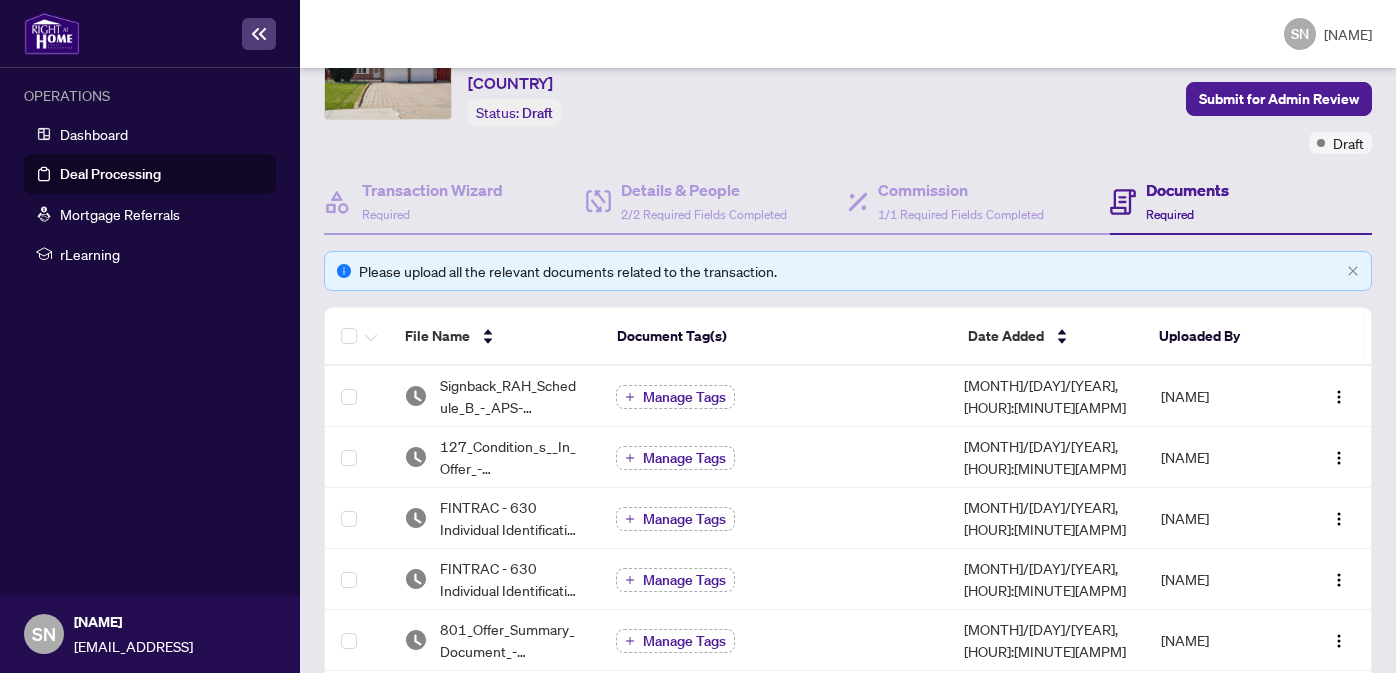 scroll, scrollTop: 0, scrollLeft: 0, axis: both 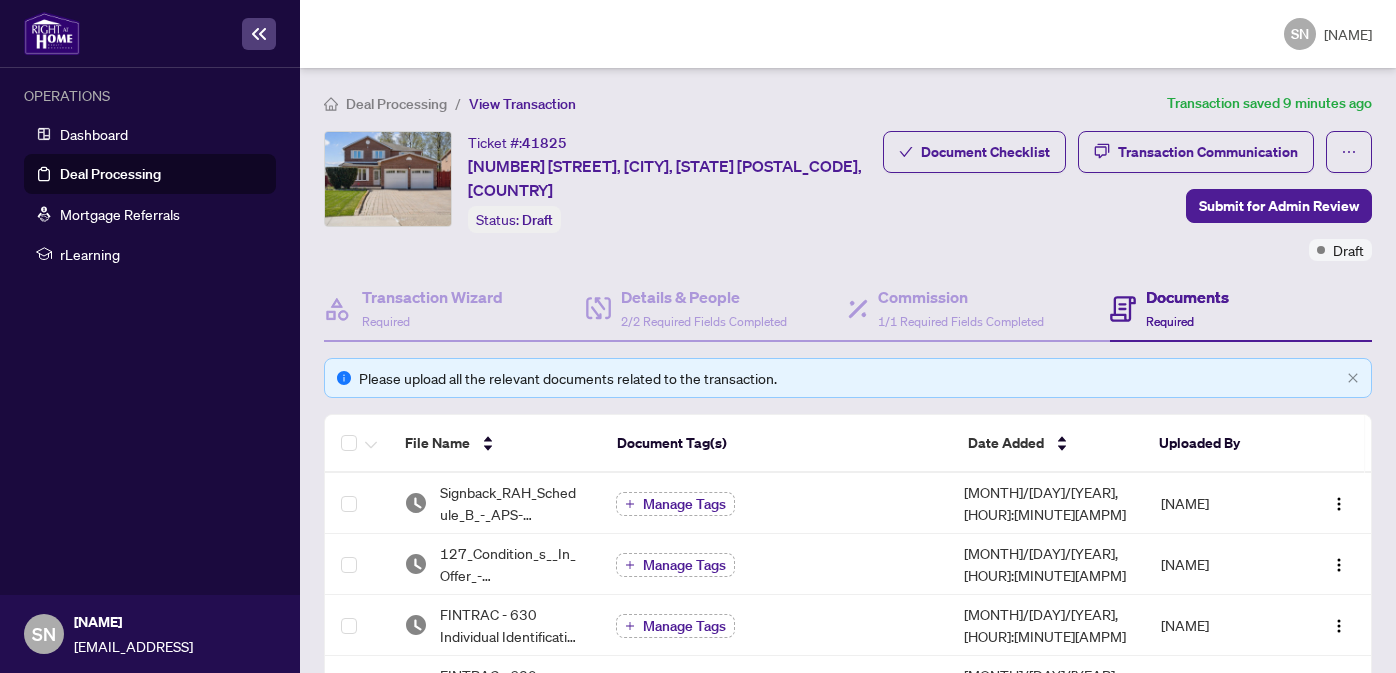 click on "Document Checklist Transaction Communication Submit for Admin Review Draft" at bounding box center [1127, 196] 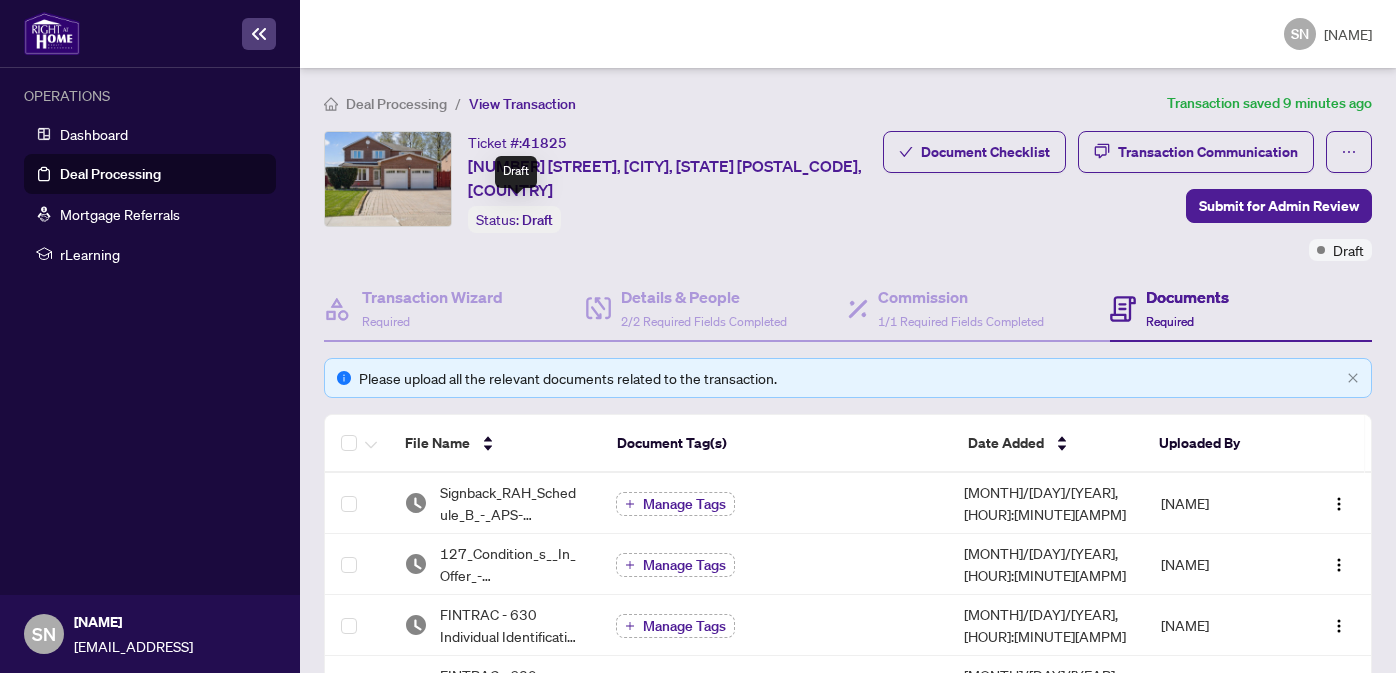 click on "Status: Draft" at bounding box center [514, 219] 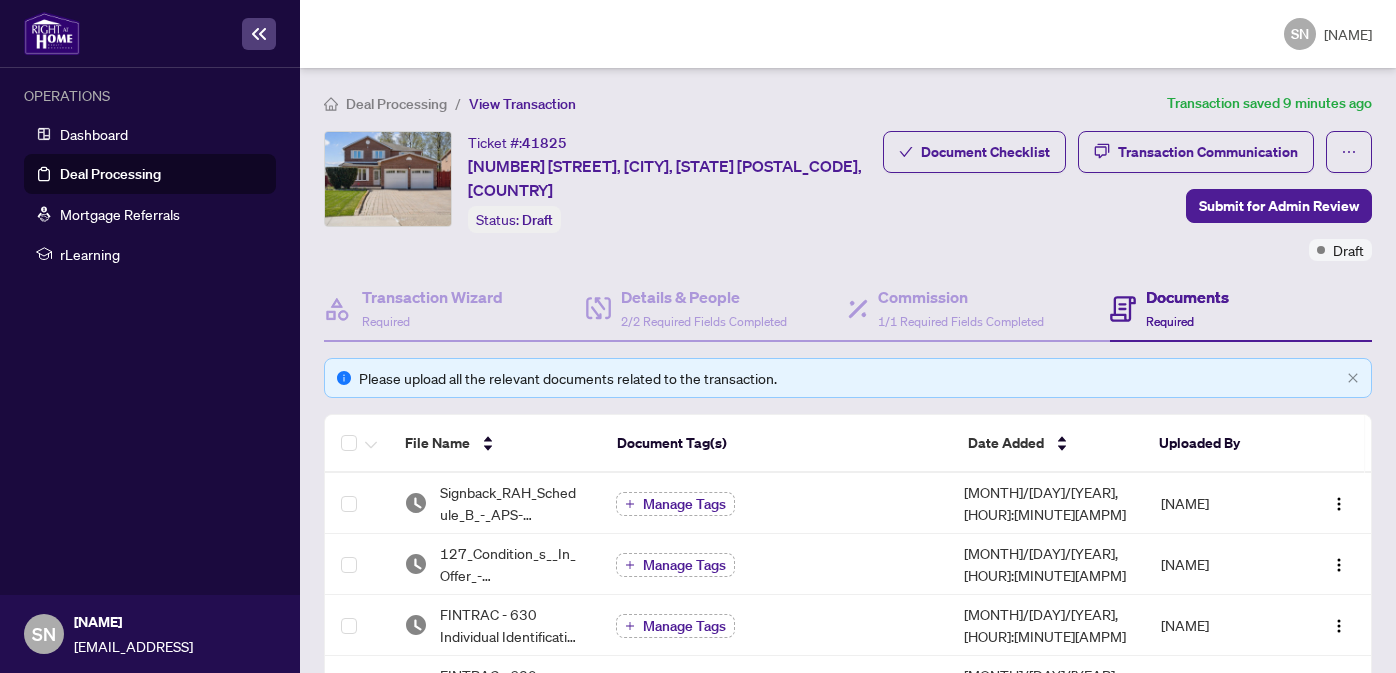 click on "Ticket #: [NUMBER] [NUMBER] [STREET], [CITY], [STATE] [POSTAL_CODE], [COUNTRY] Status: Draft" at bounding box center [671, 182] 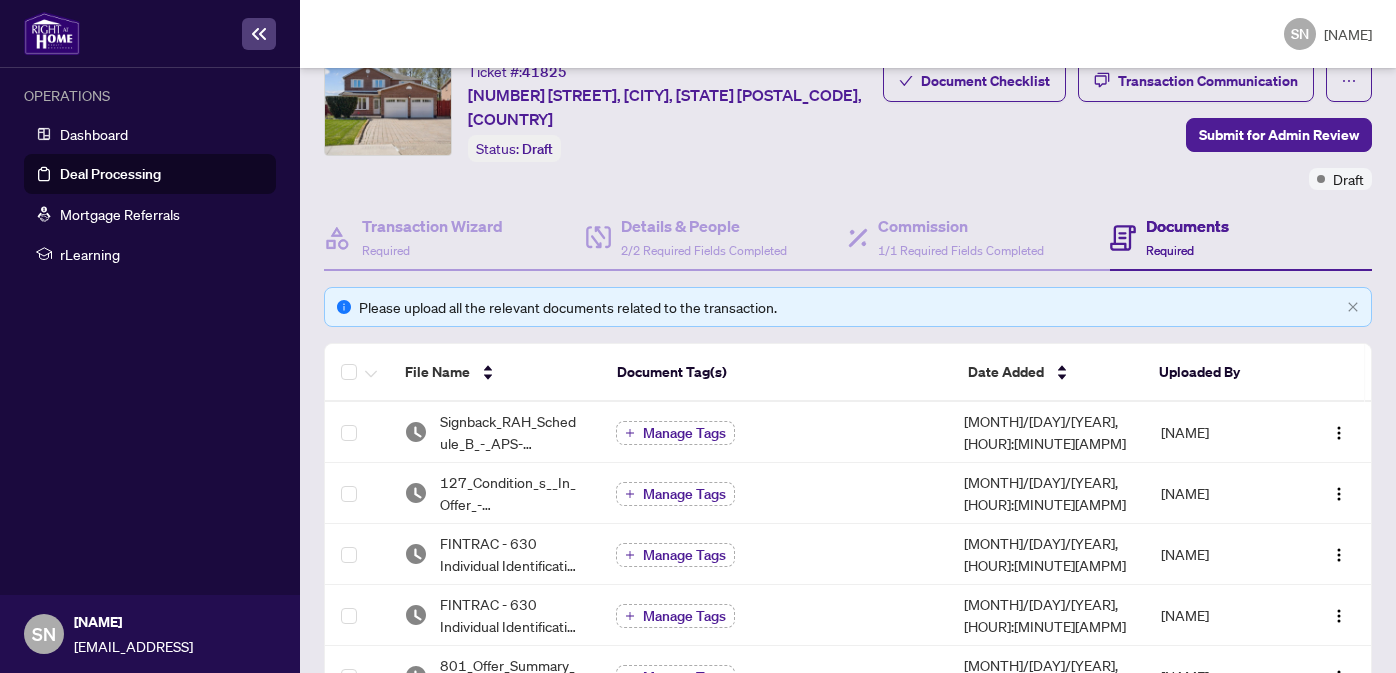 scroll, scrollTop: 0, scrollLeft: 0, axis: both 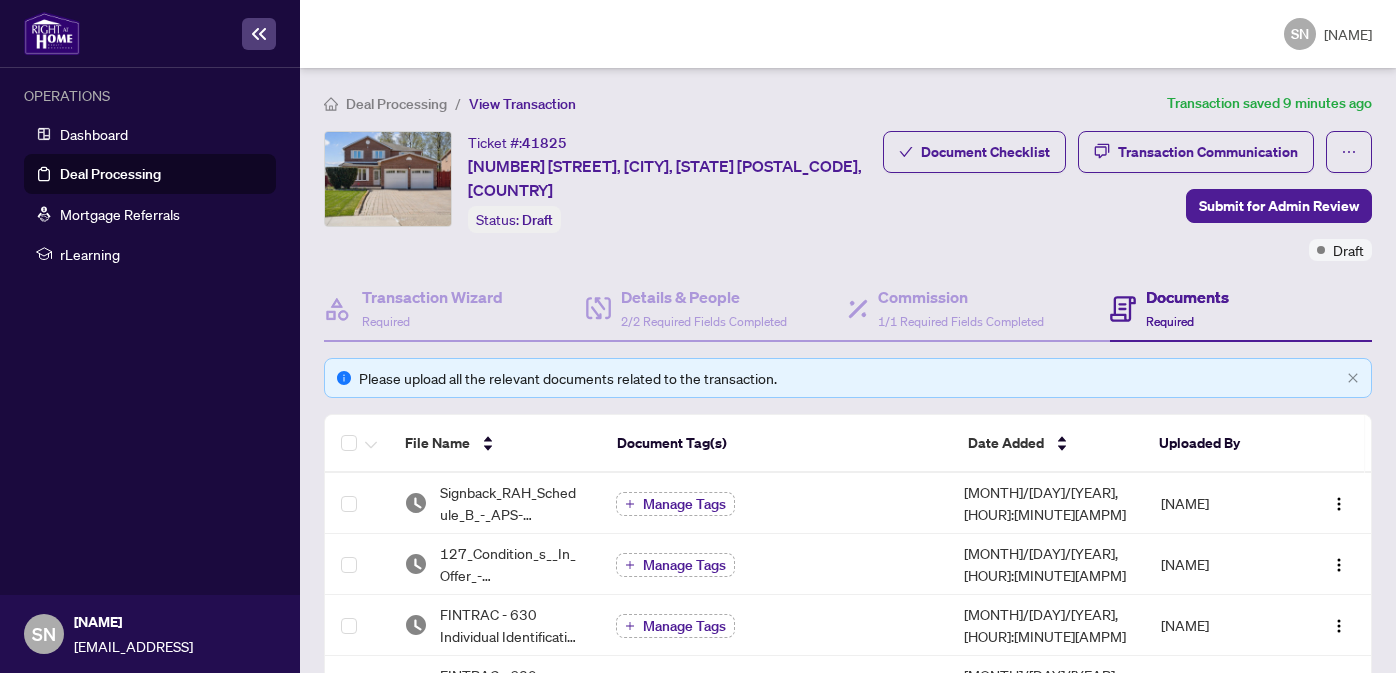 click on "Ticket #: [NUMBER] [NUMBER] [STREET], [CITY], [STATE] [POSTAL_CODE], [COUNTRY] Status: Draft" at bounding box center (671, 182) 